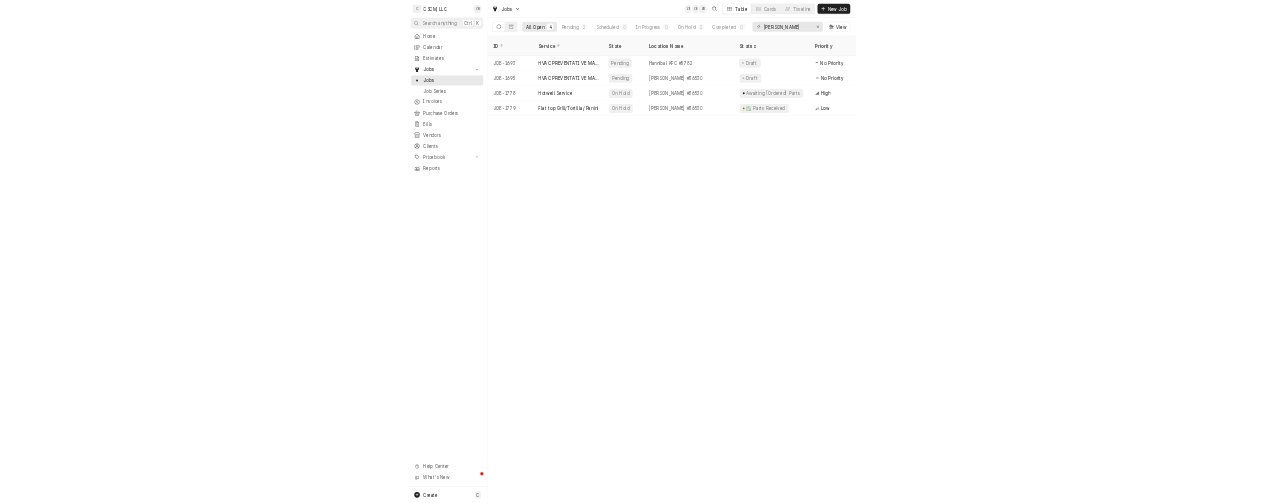 scroll, scrollTop: 0, scrollLeft: 0, axis: both 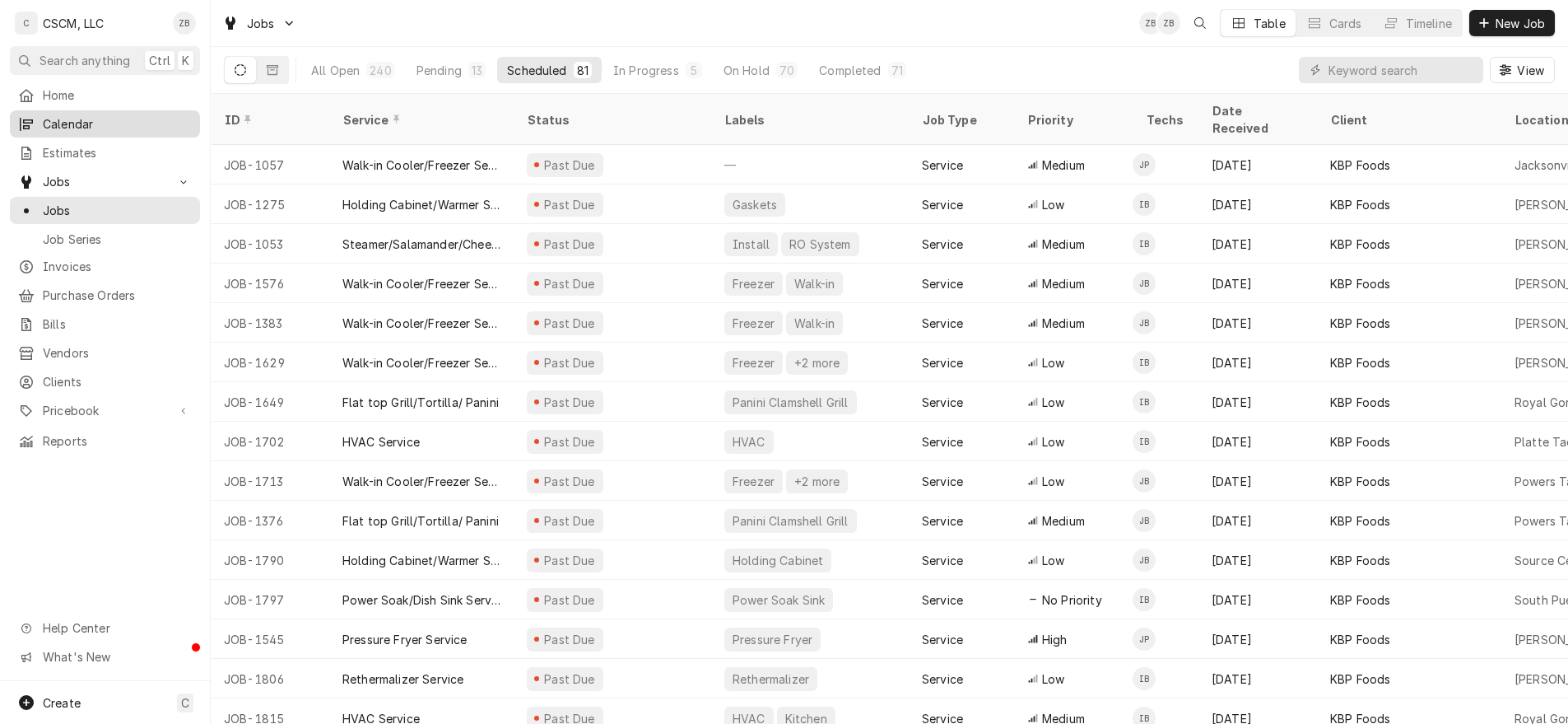 click on "Calendar" at bounding box center (117, 124) 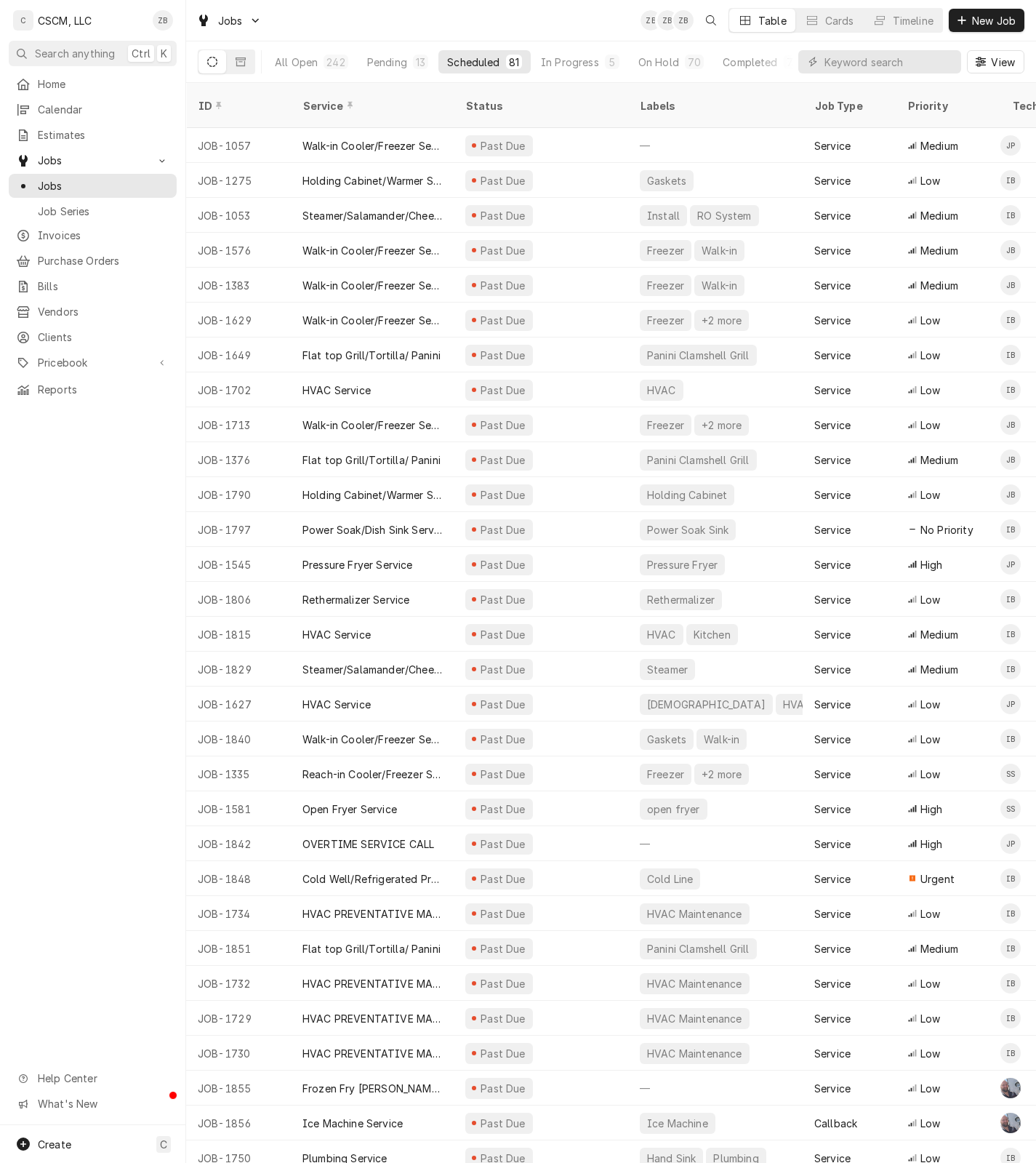 scroll, scrollTop: 0, scrollLeft: 0, axis: both 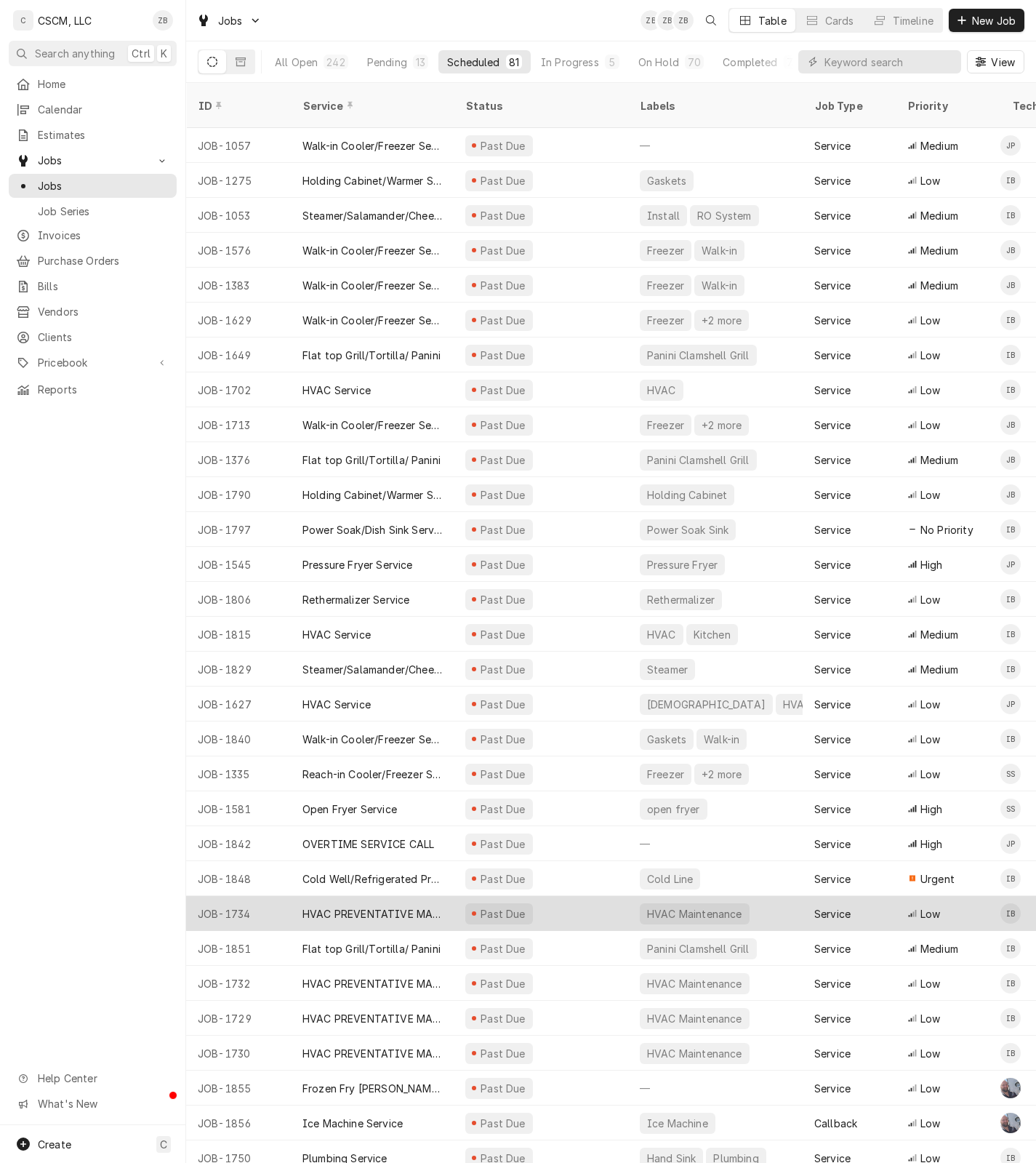 click on "HVAC PREVENTATIVE MAINTENANCE" at bounding box center [372, 914] 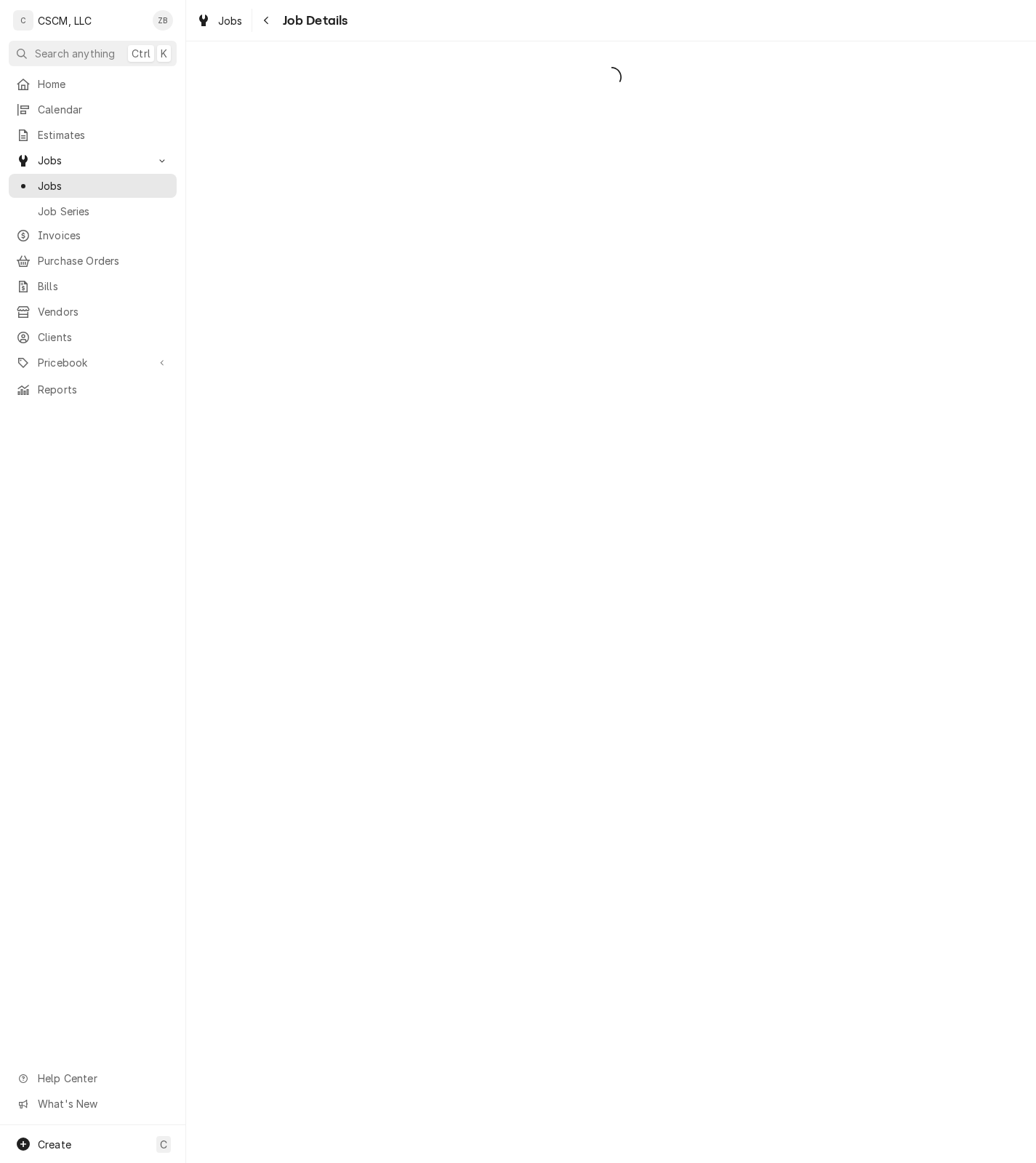 scroll, scrollTop: 0, scrollLeft: 0, axis: both 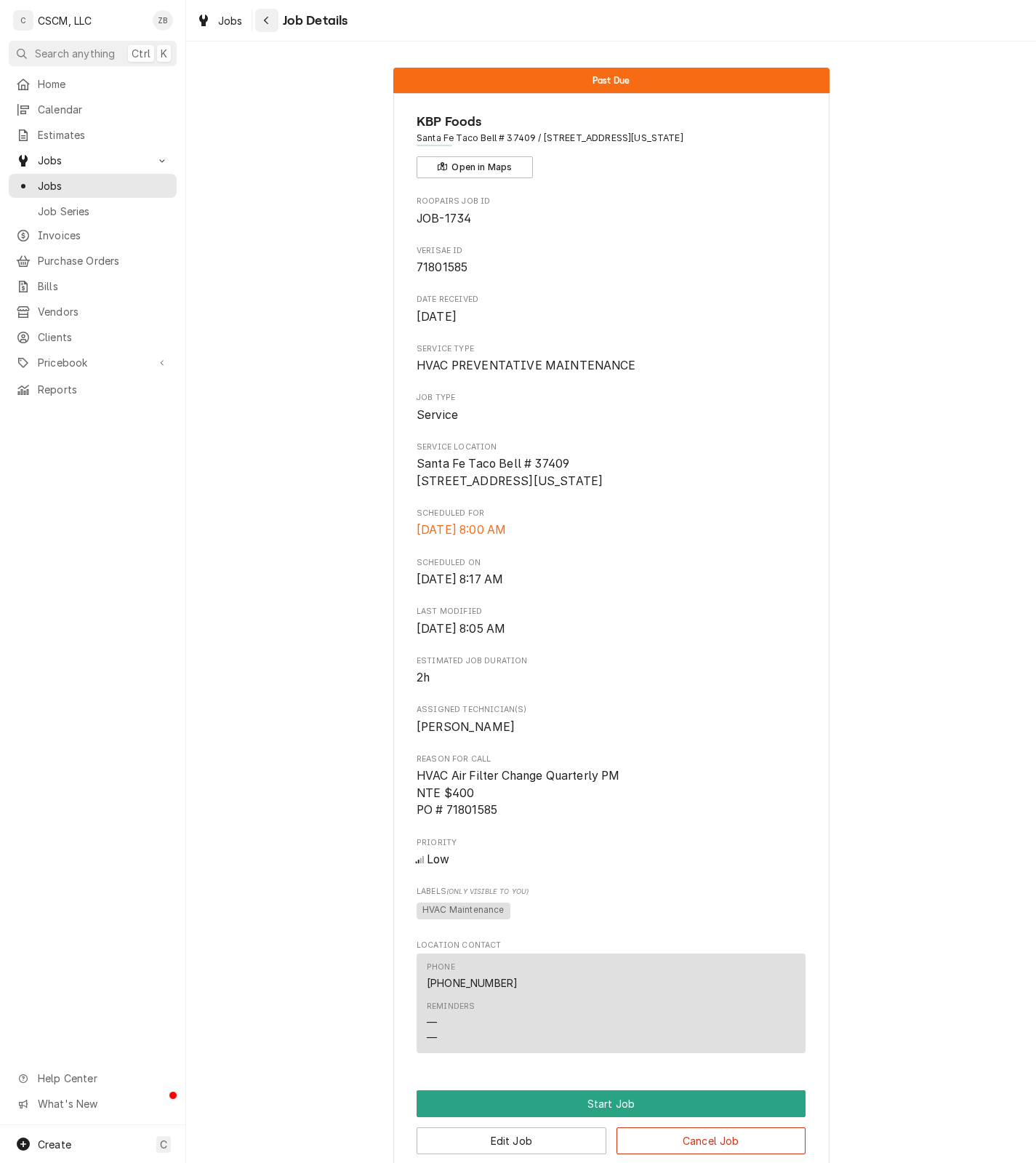 click at bounding box center [267, 20] 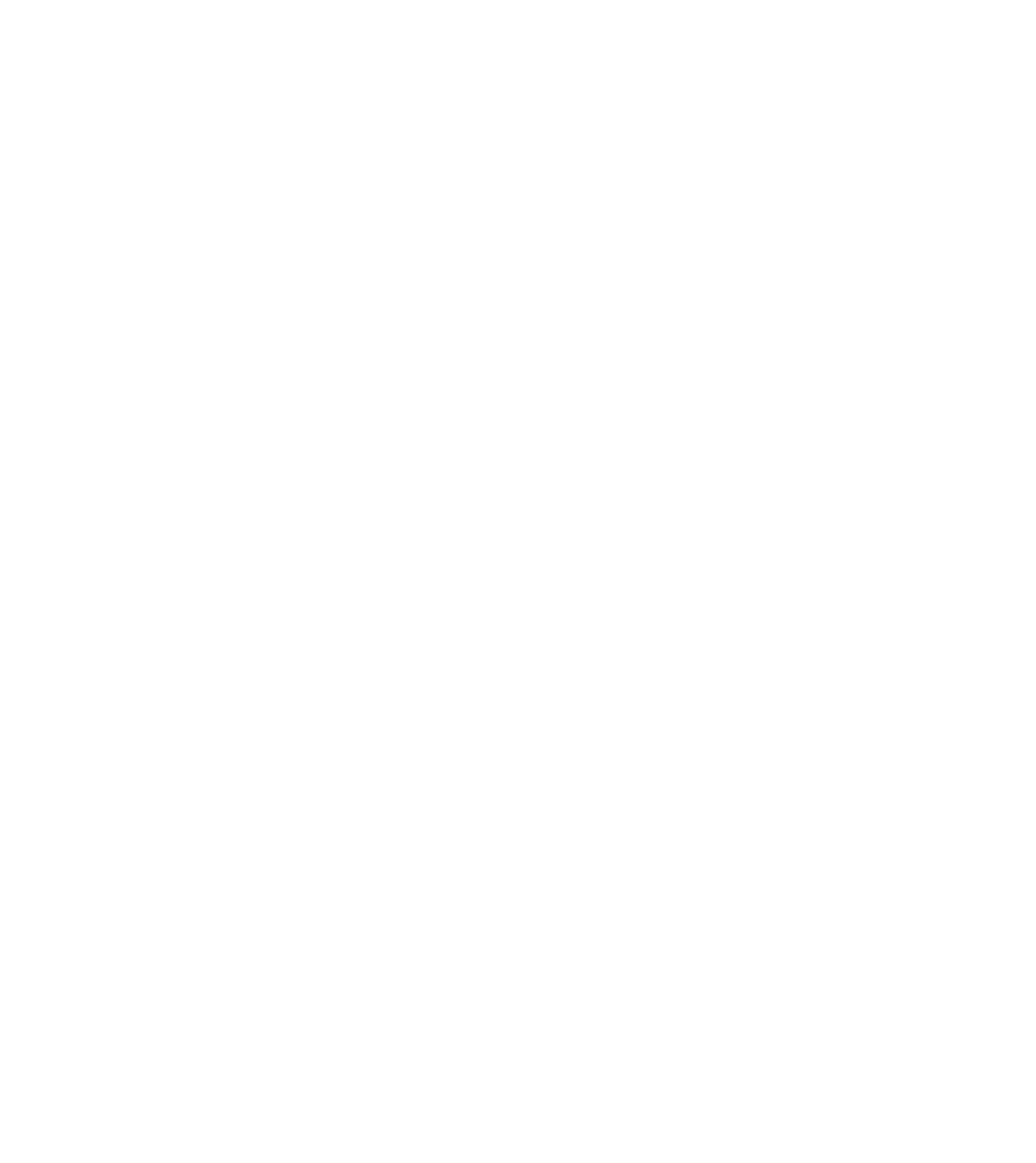 scroll, scrollTop: 0, scrollLeft: 0, axis: both 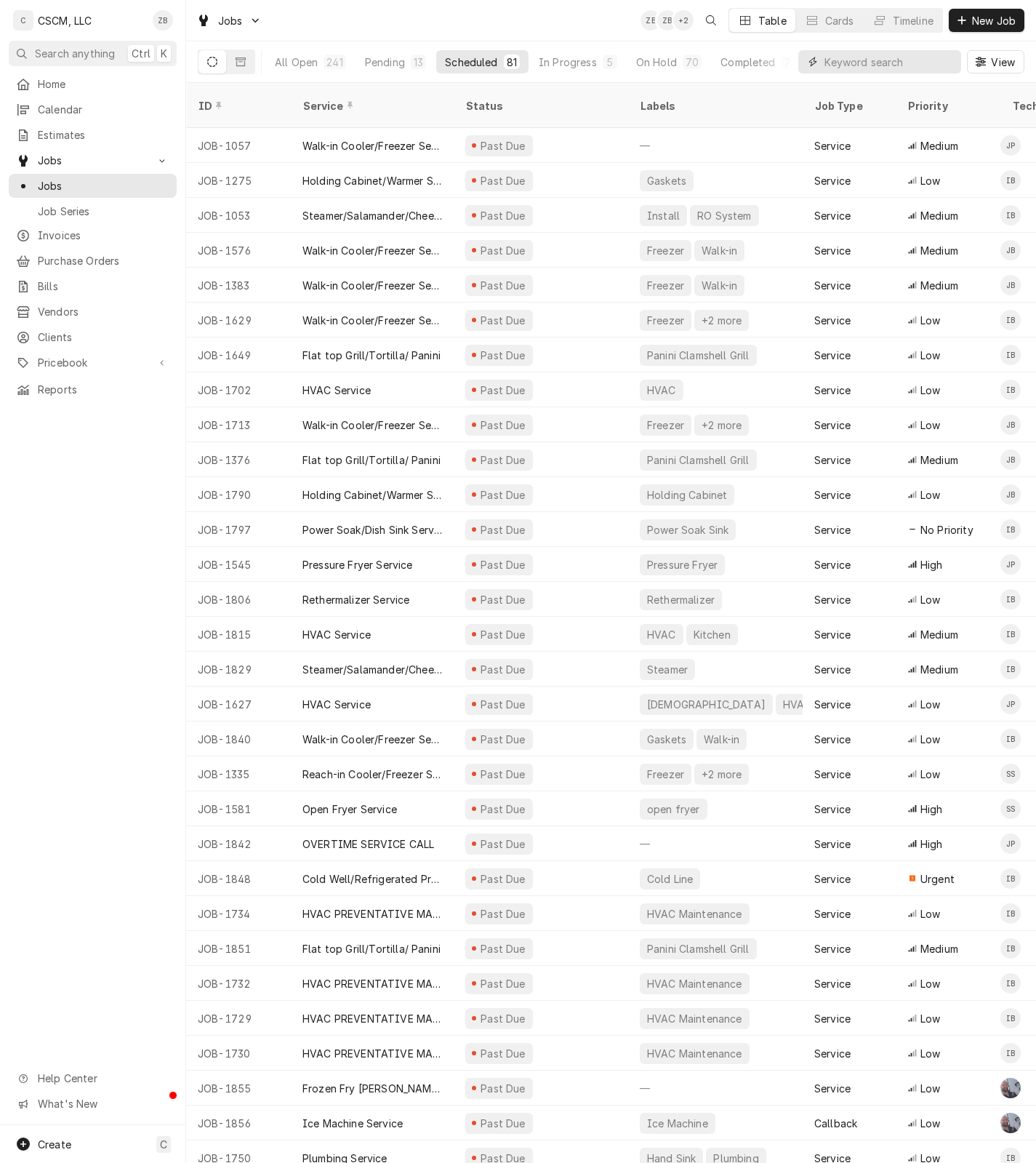 click at bounding box center (889, 62) 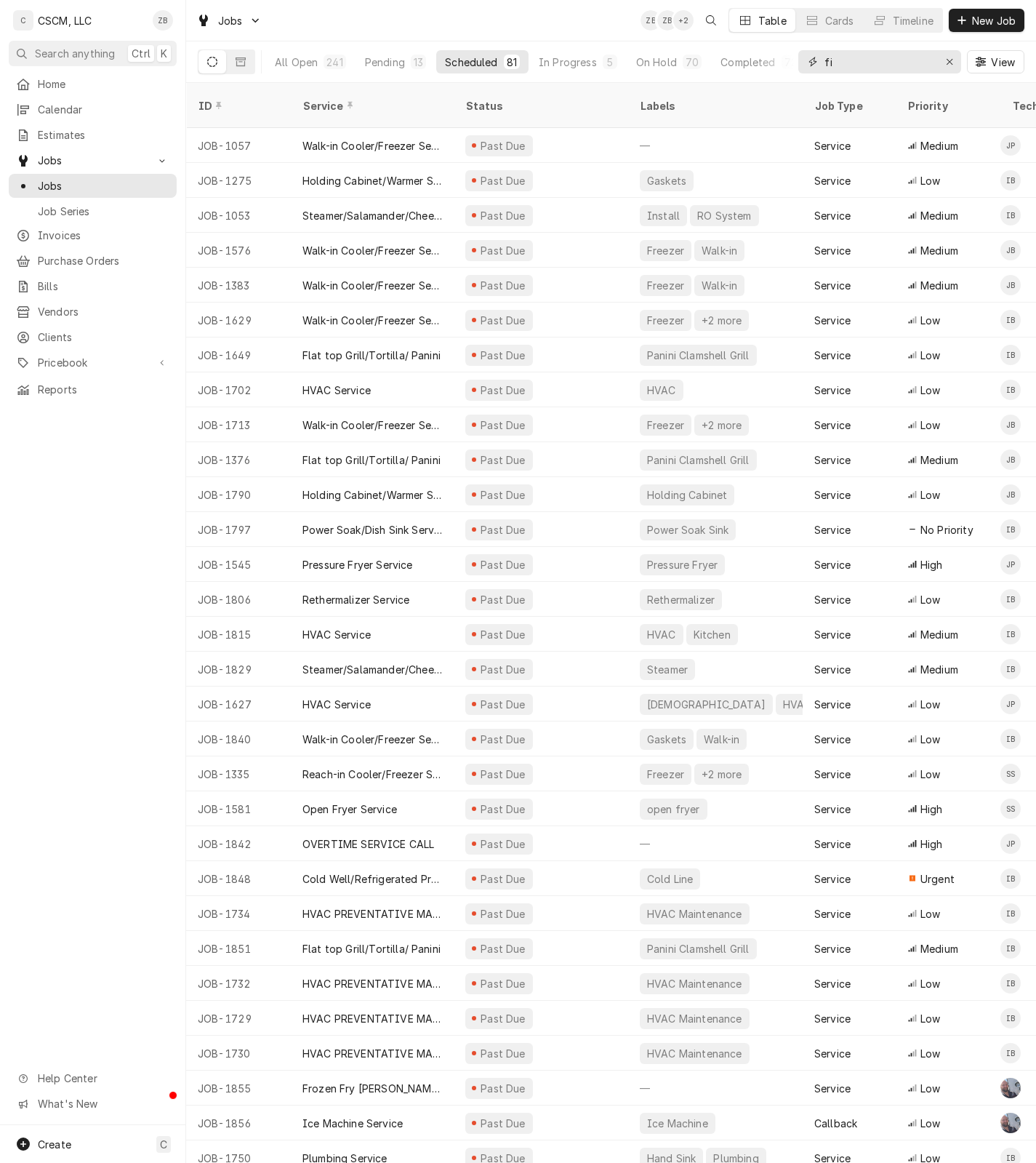 type on "f" 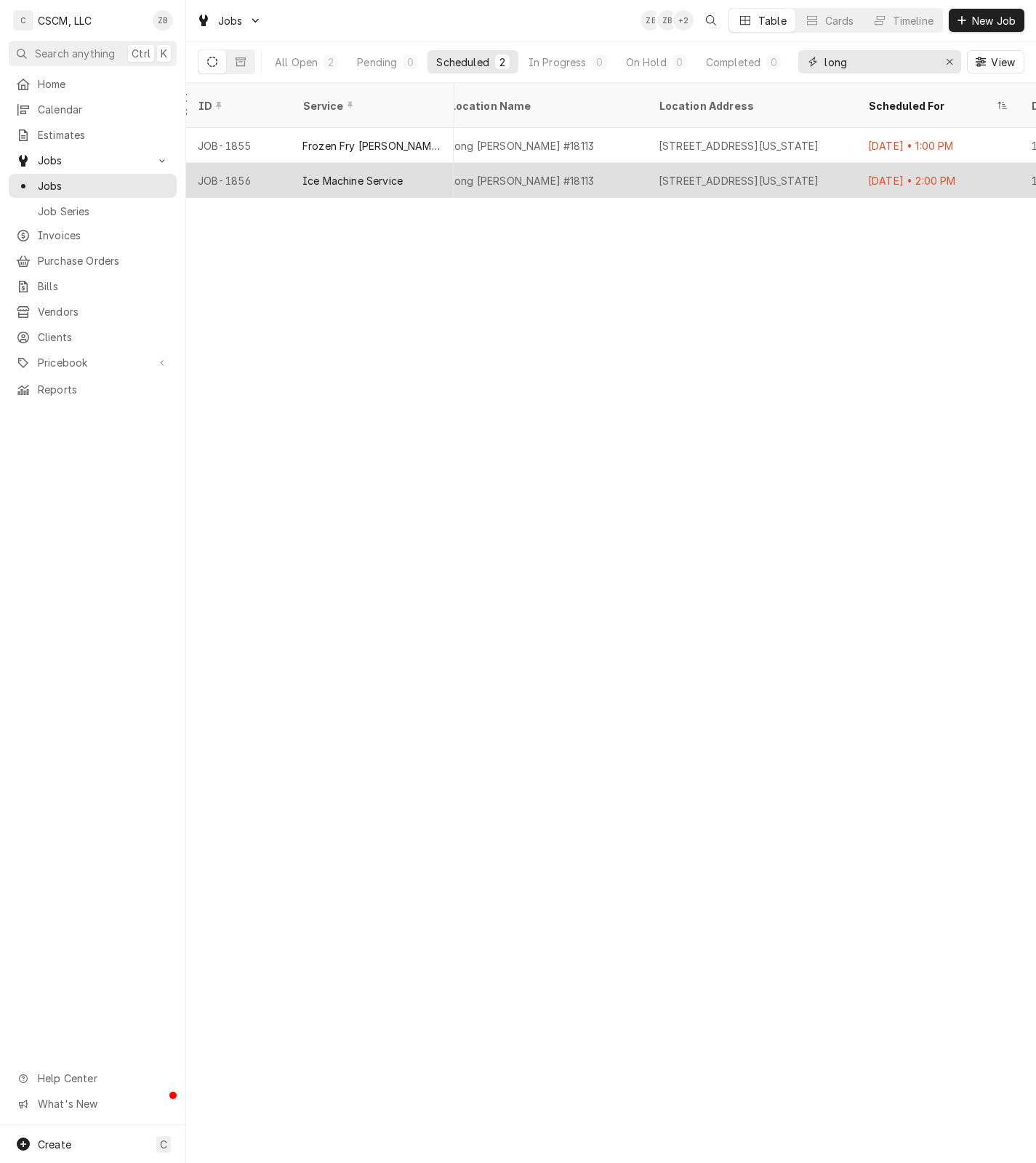 scroll, scrollTop: 0, scrollLeft: 892, axis: horizontal 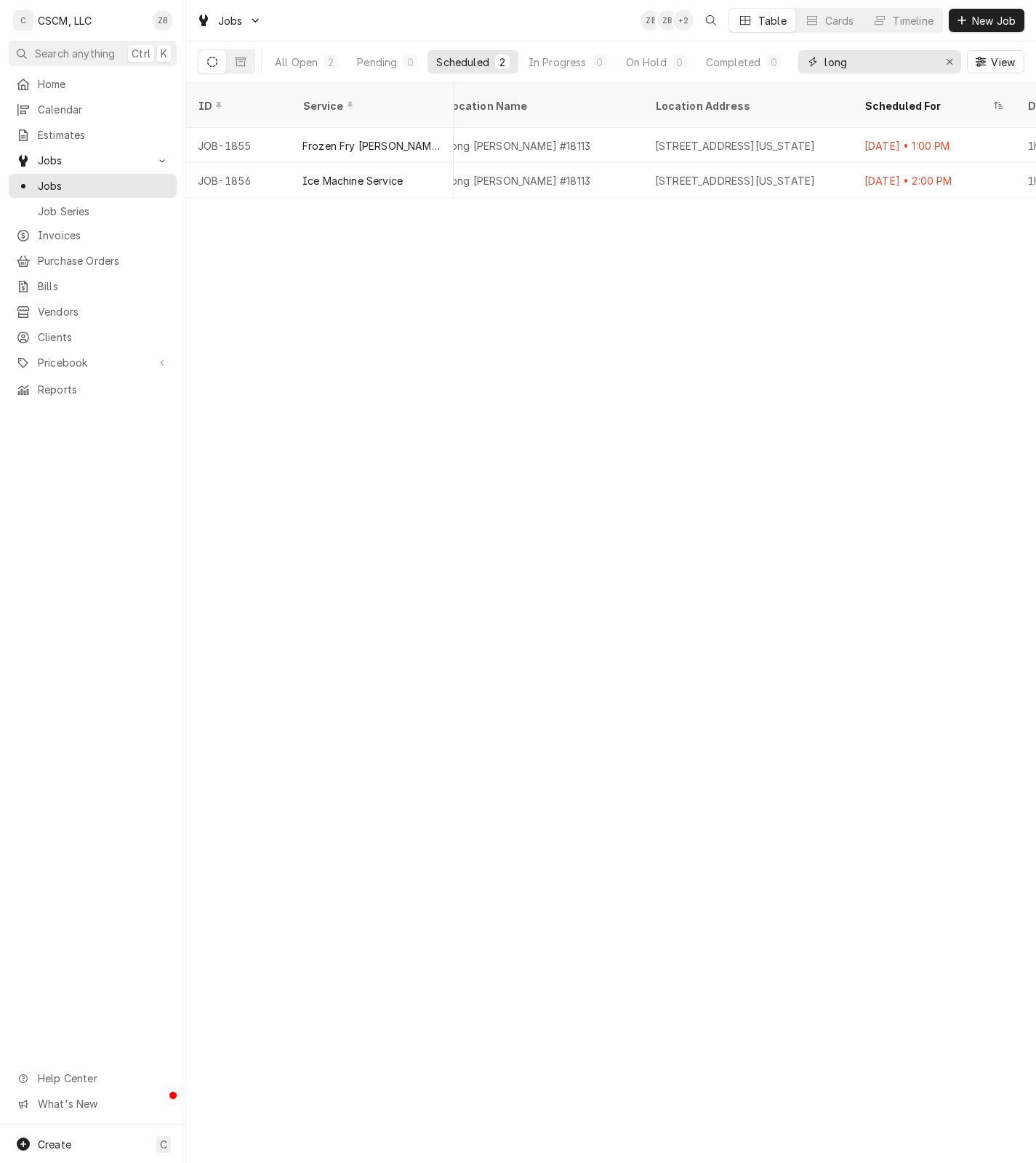 type on "long" 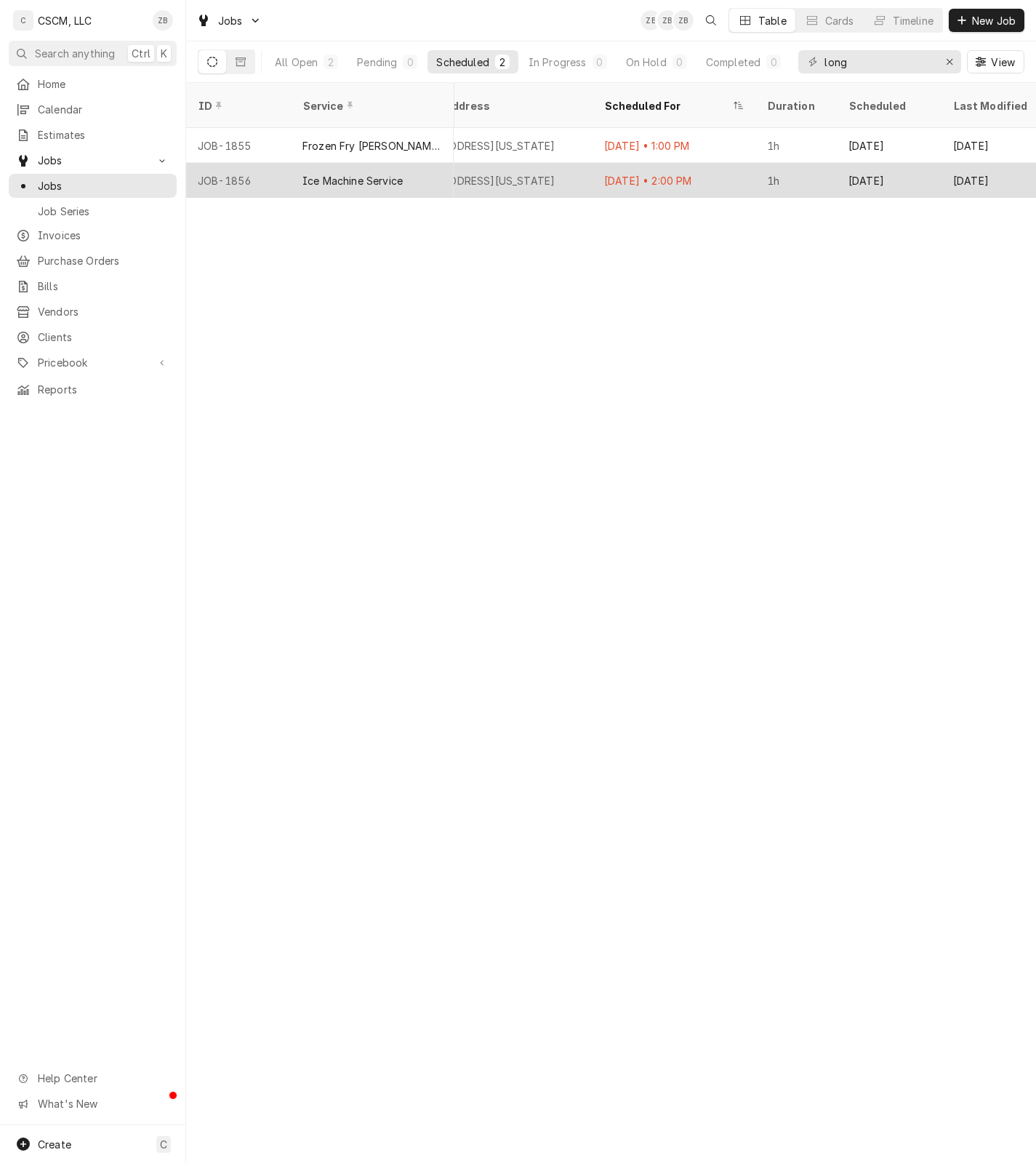 scroll, scrollTop: 0, scrollLeft: 1163, axis: horizontal 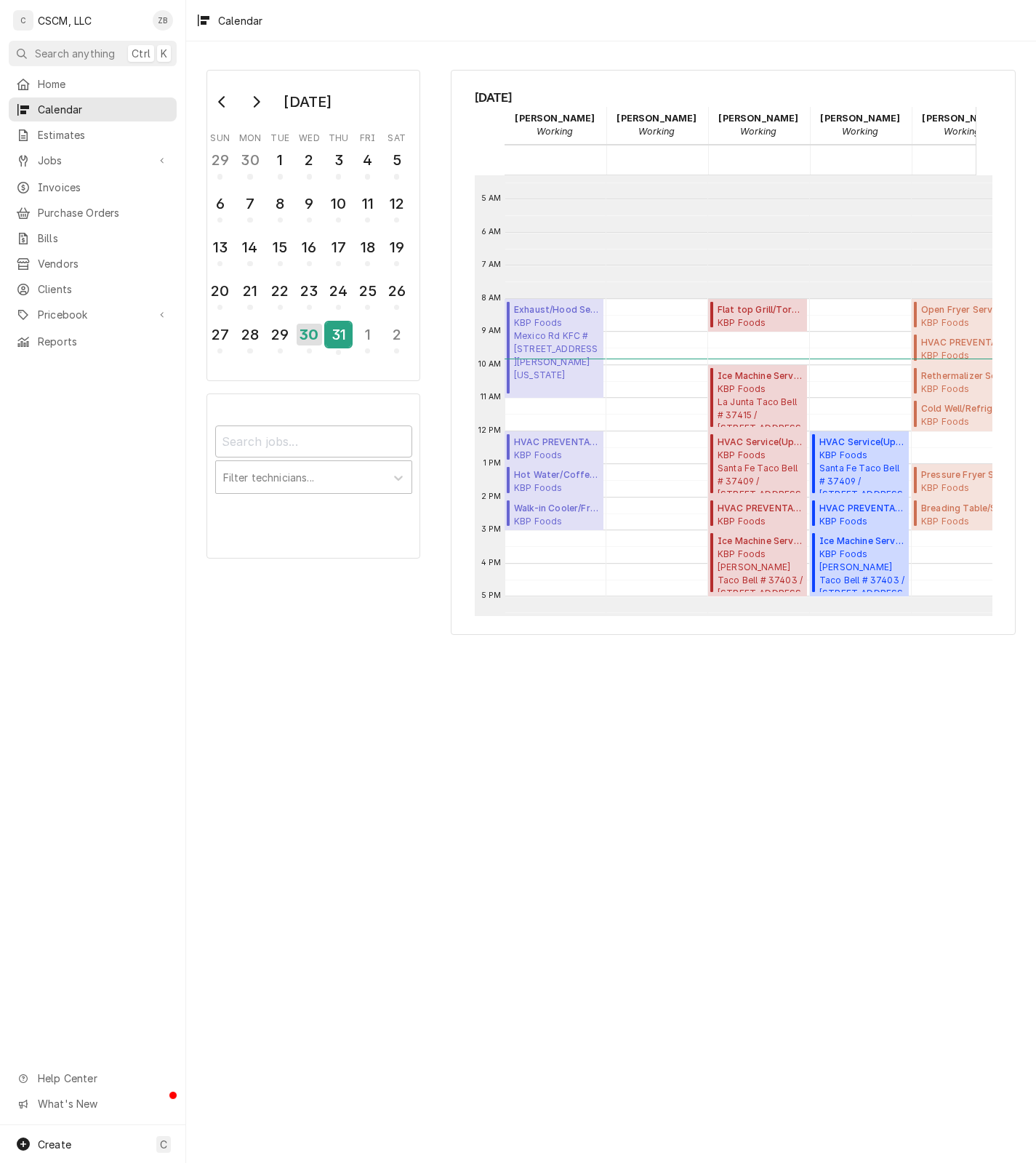 click on "31" at bounding box center [338, 335] 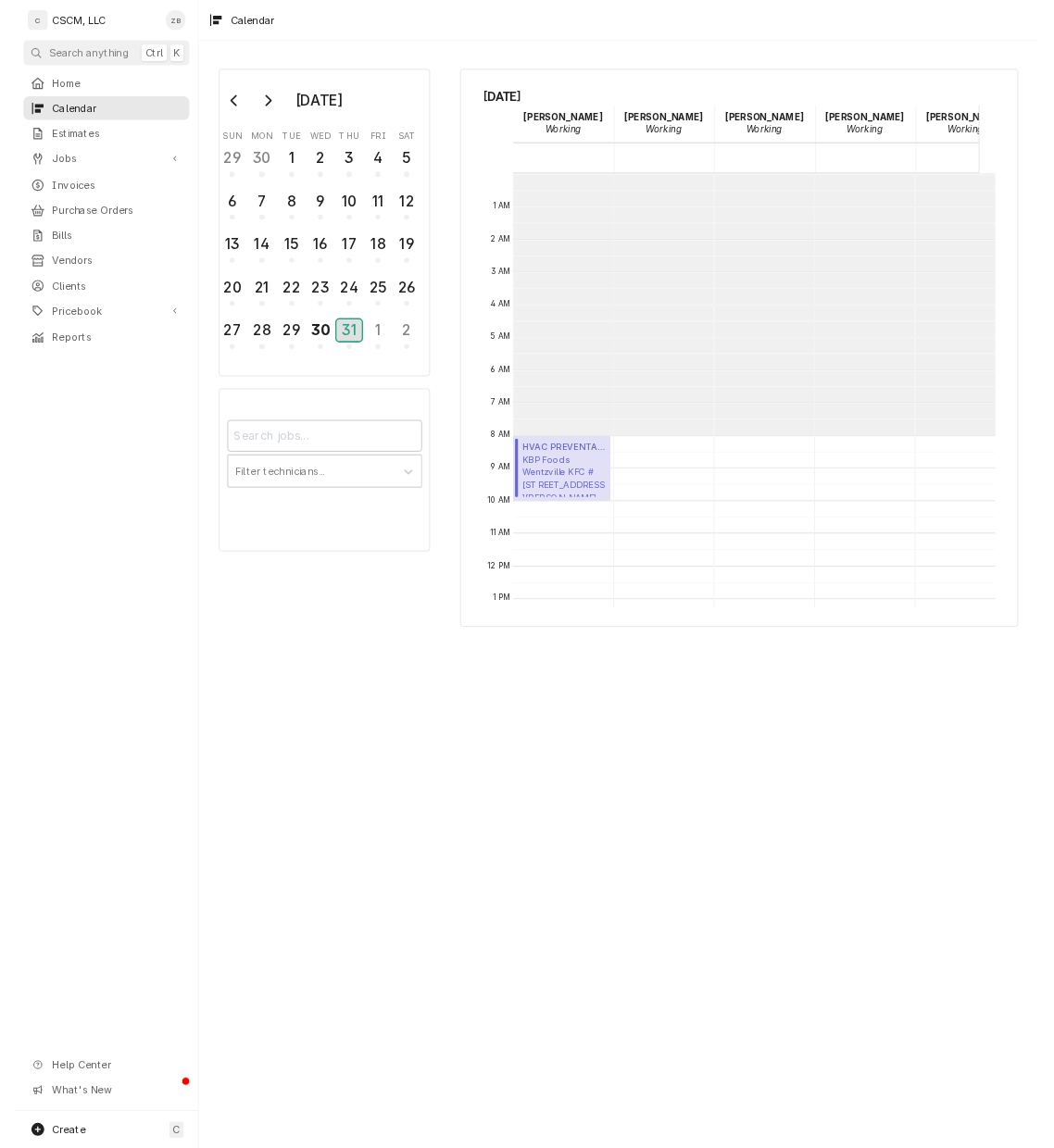 scroll, scrollTop: 337, scrollLeft: 0, axis: vertical 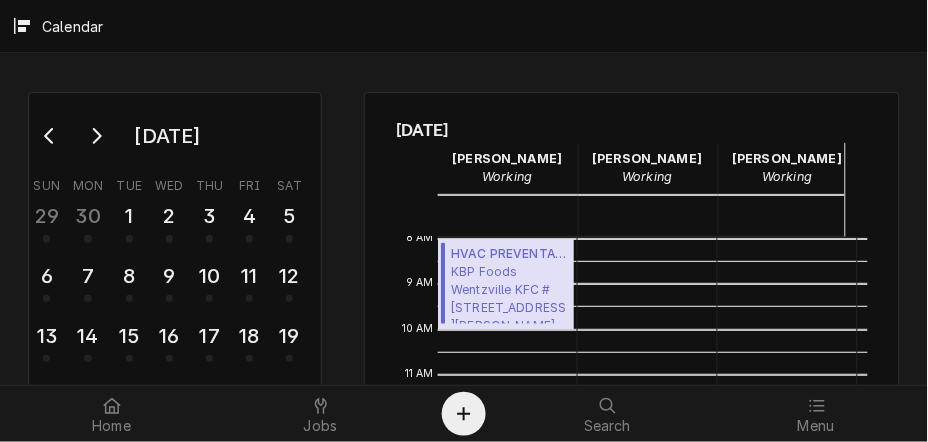 type 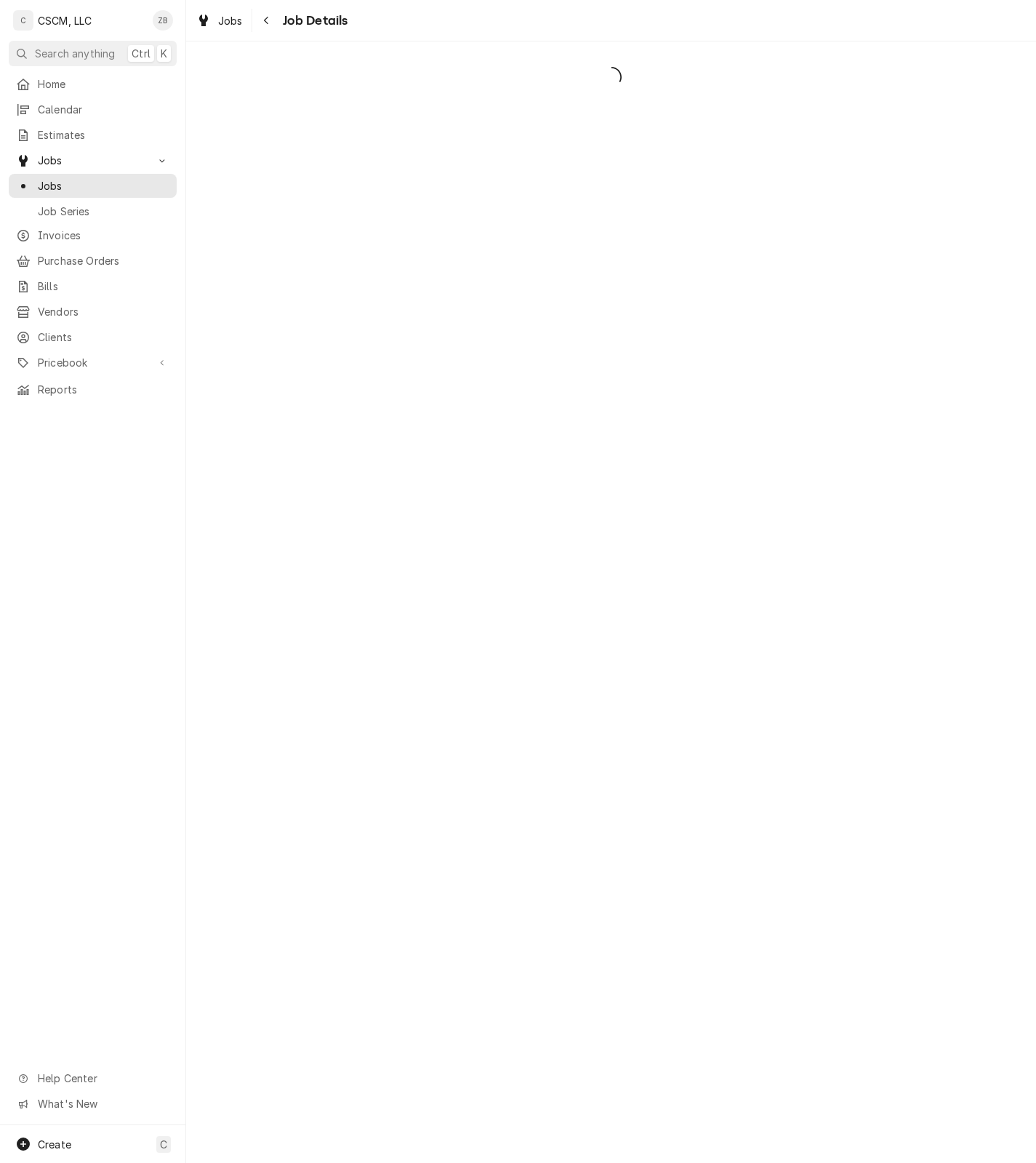 scroll, scrollTop: 0, scrollLeft: 0, axis: both 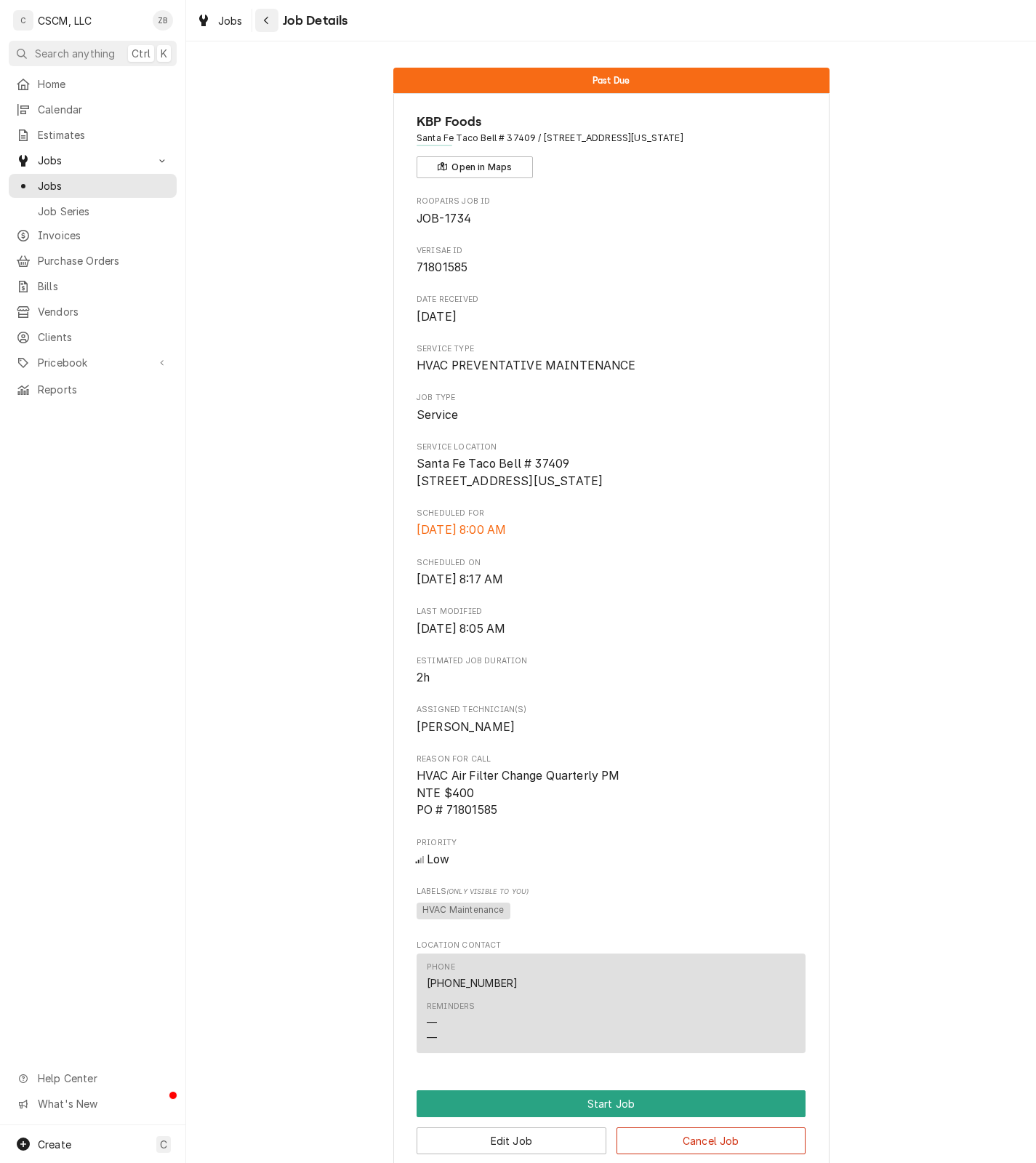click at bounding box center (267, 20) 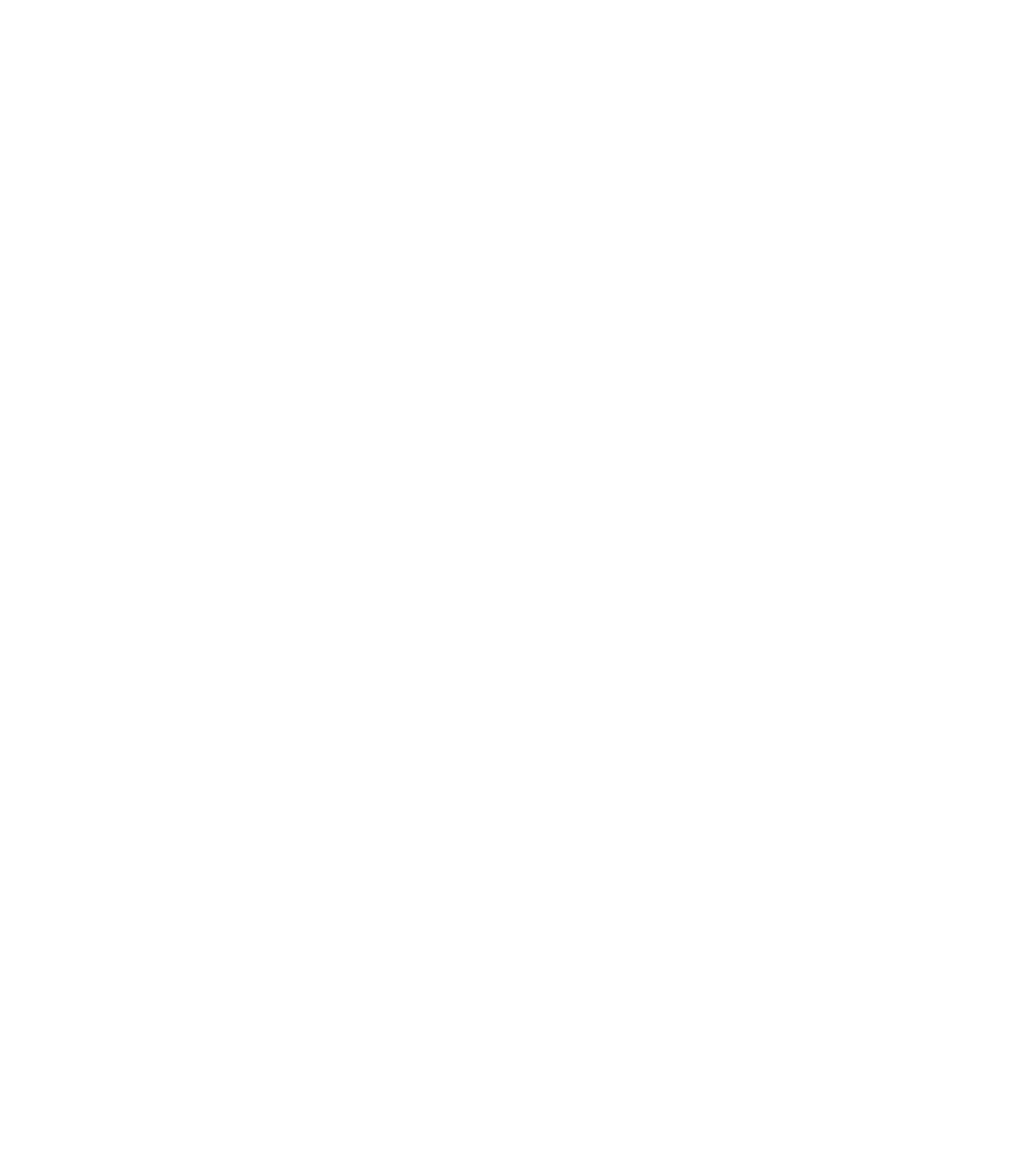 scroll, scrollTop: 0, scrollLeft: 0, axis: both 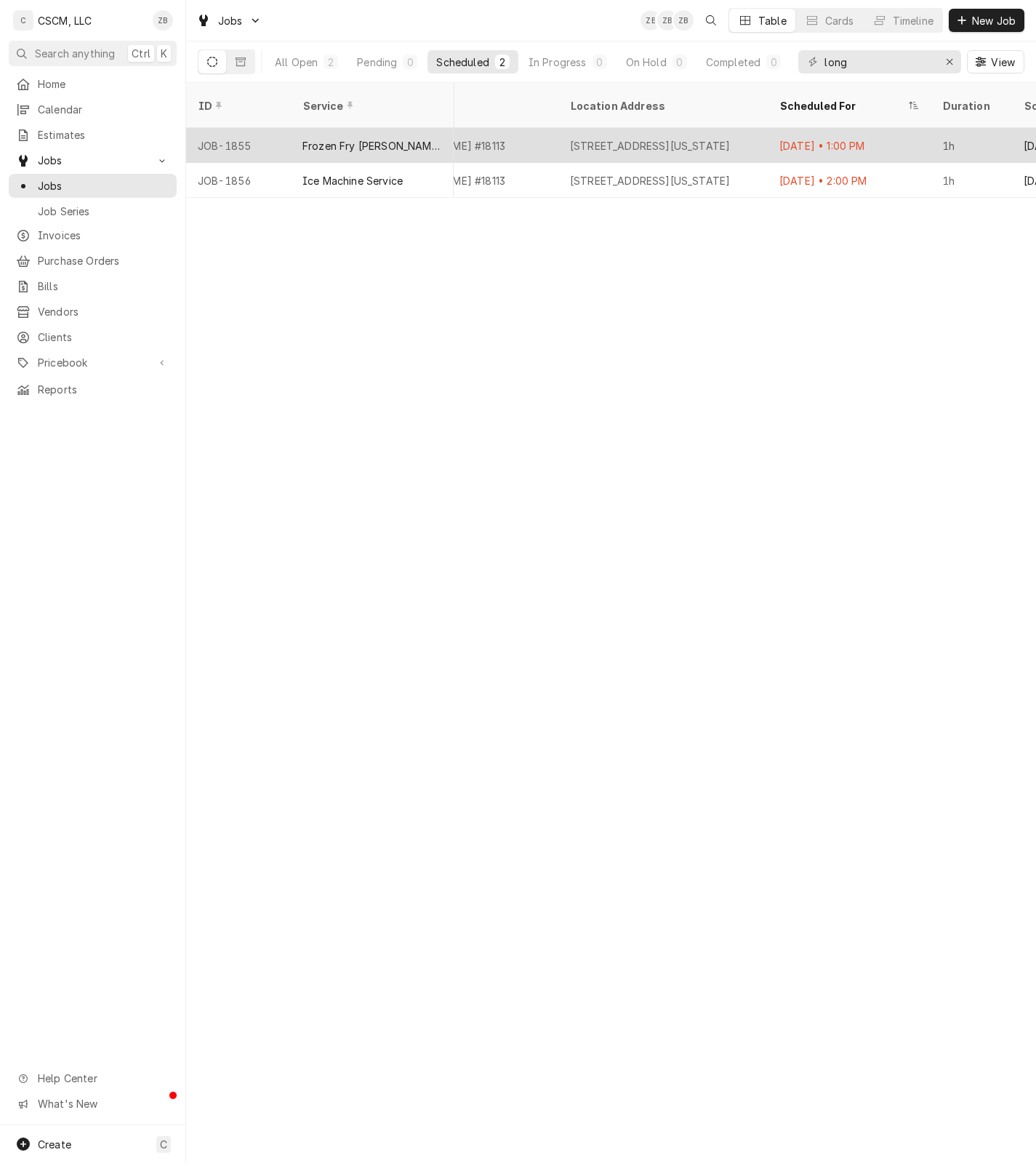 click on "[STREET_ADDRESS][US_STATE]" at bounding box center (663, 145) 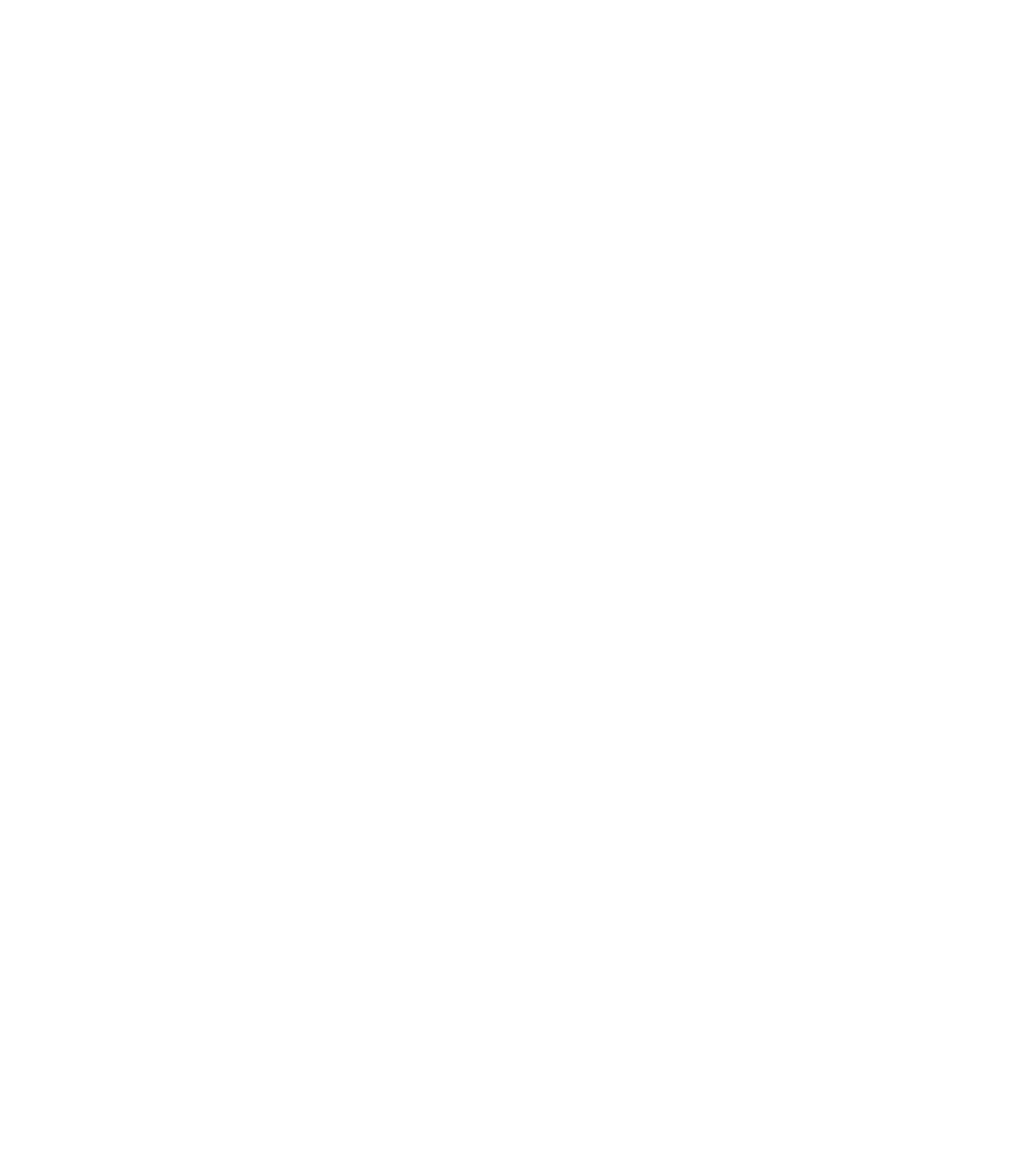 scroll, scrollTop: 0, scrollLeft: 0, axis: both 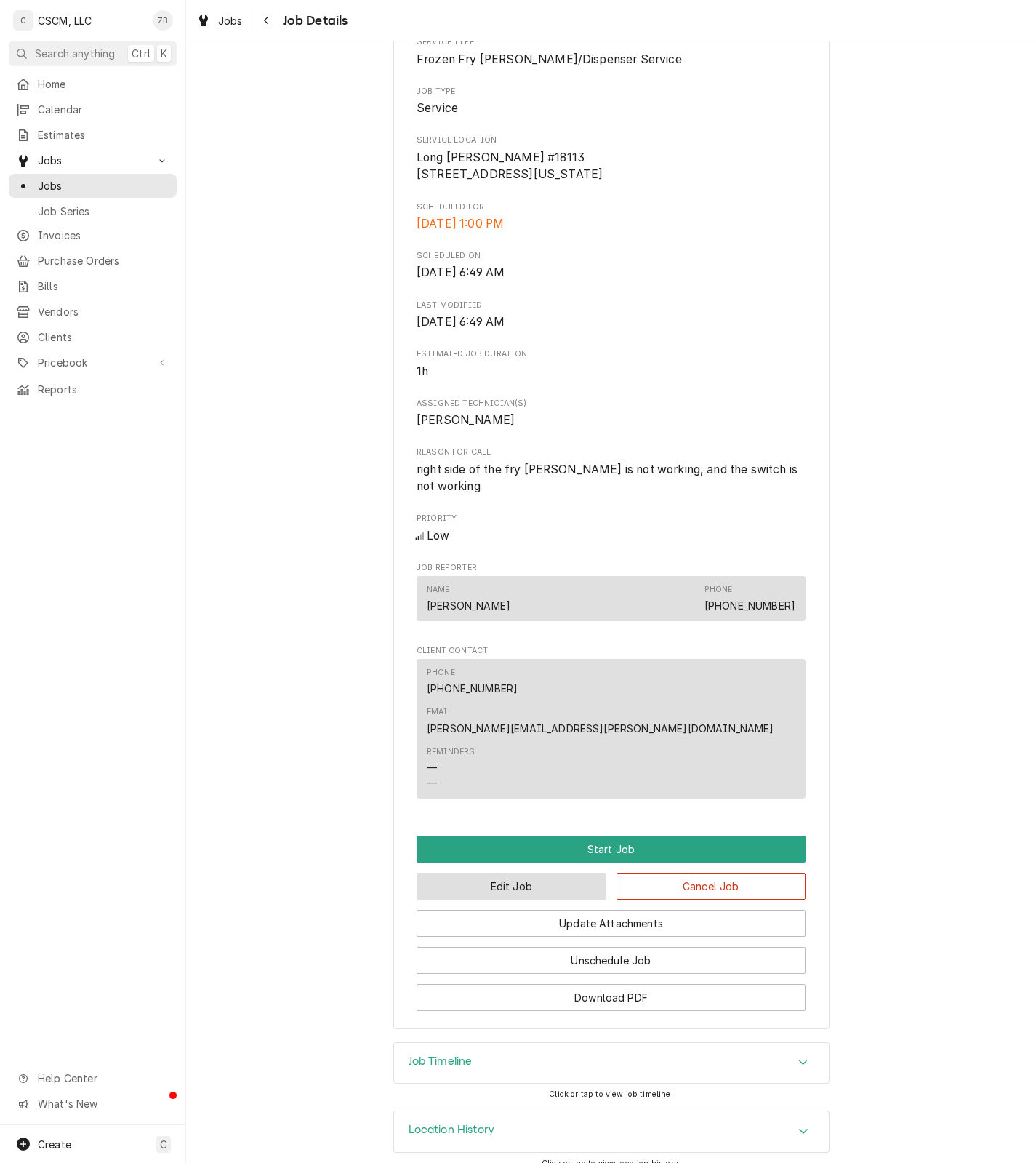 click on "Edit Job" at bounding box center [511, 886] 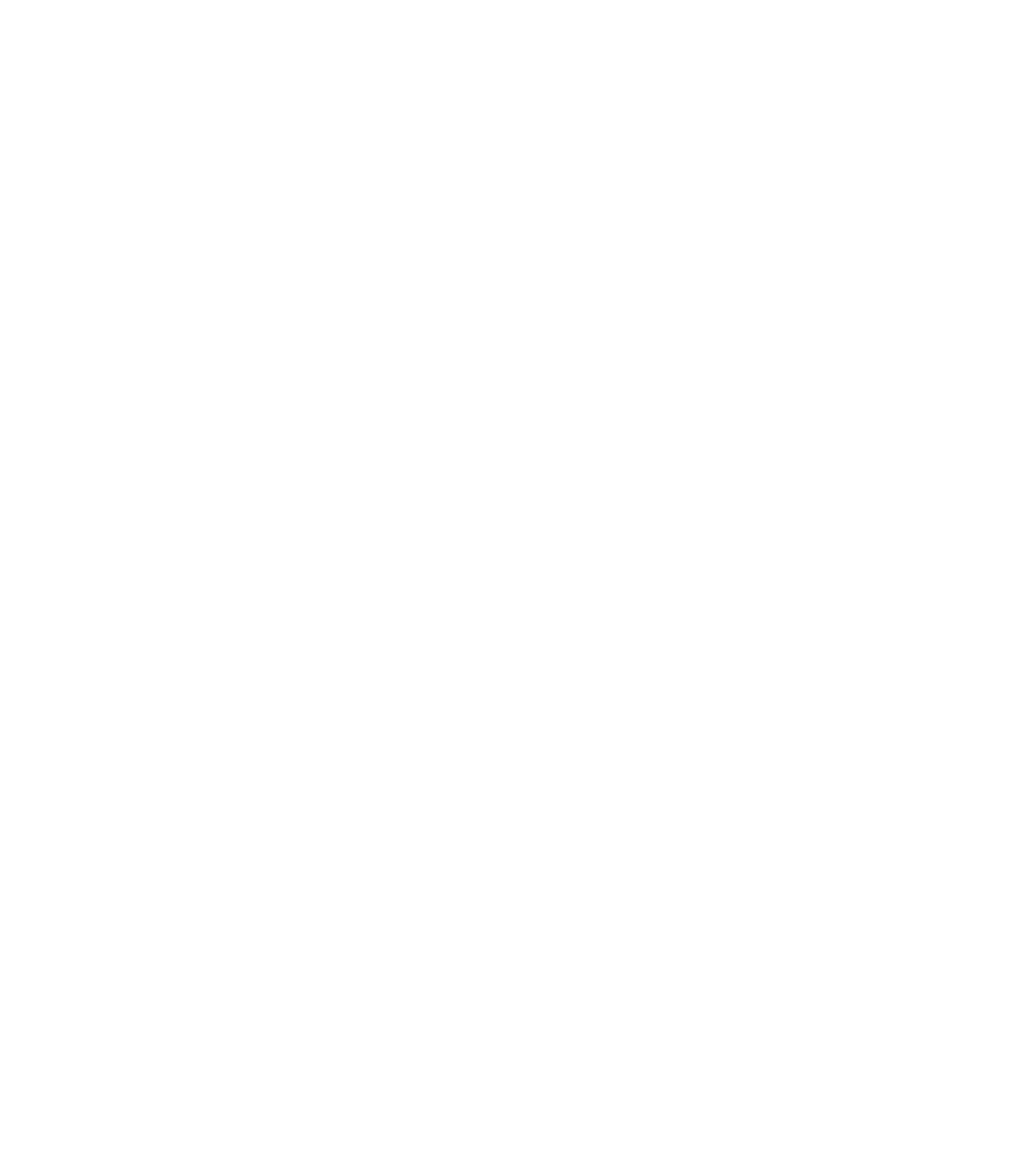 scroll, scrollTop: 0, scrollLeft: 0, axis: both 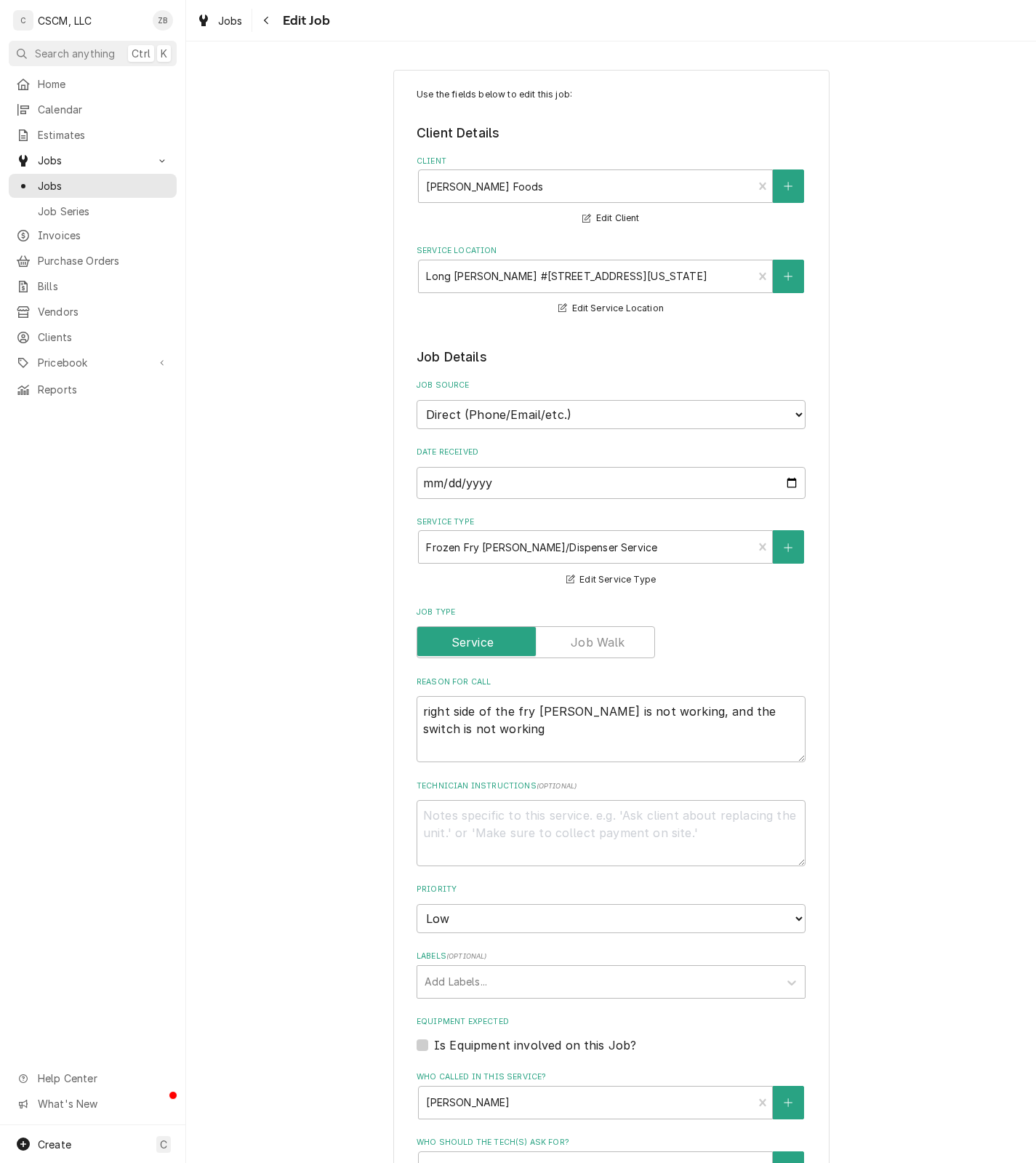 type on "x" 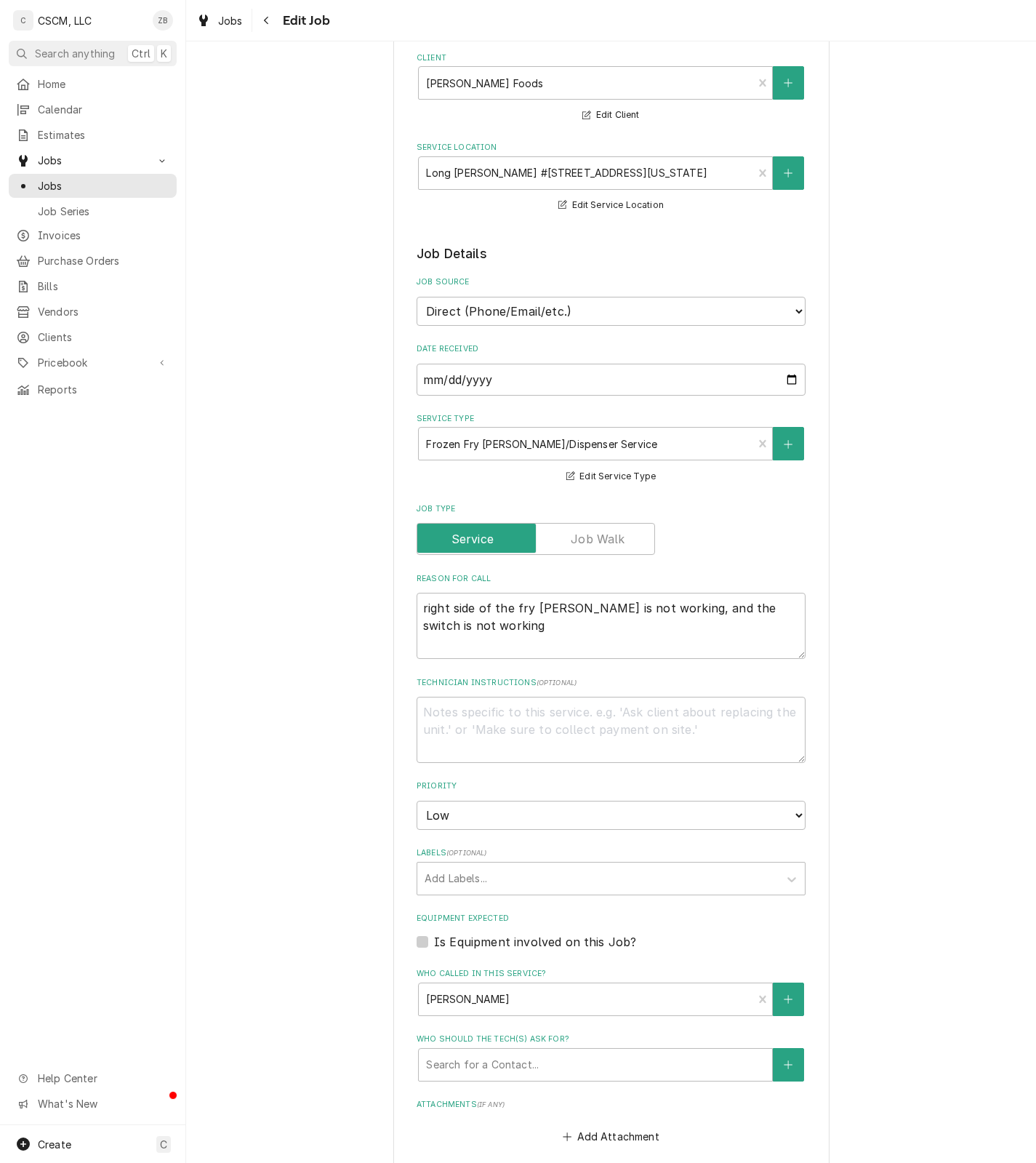 scroll, scrollTop: 428, scrollLeft: 0, axis: vertical 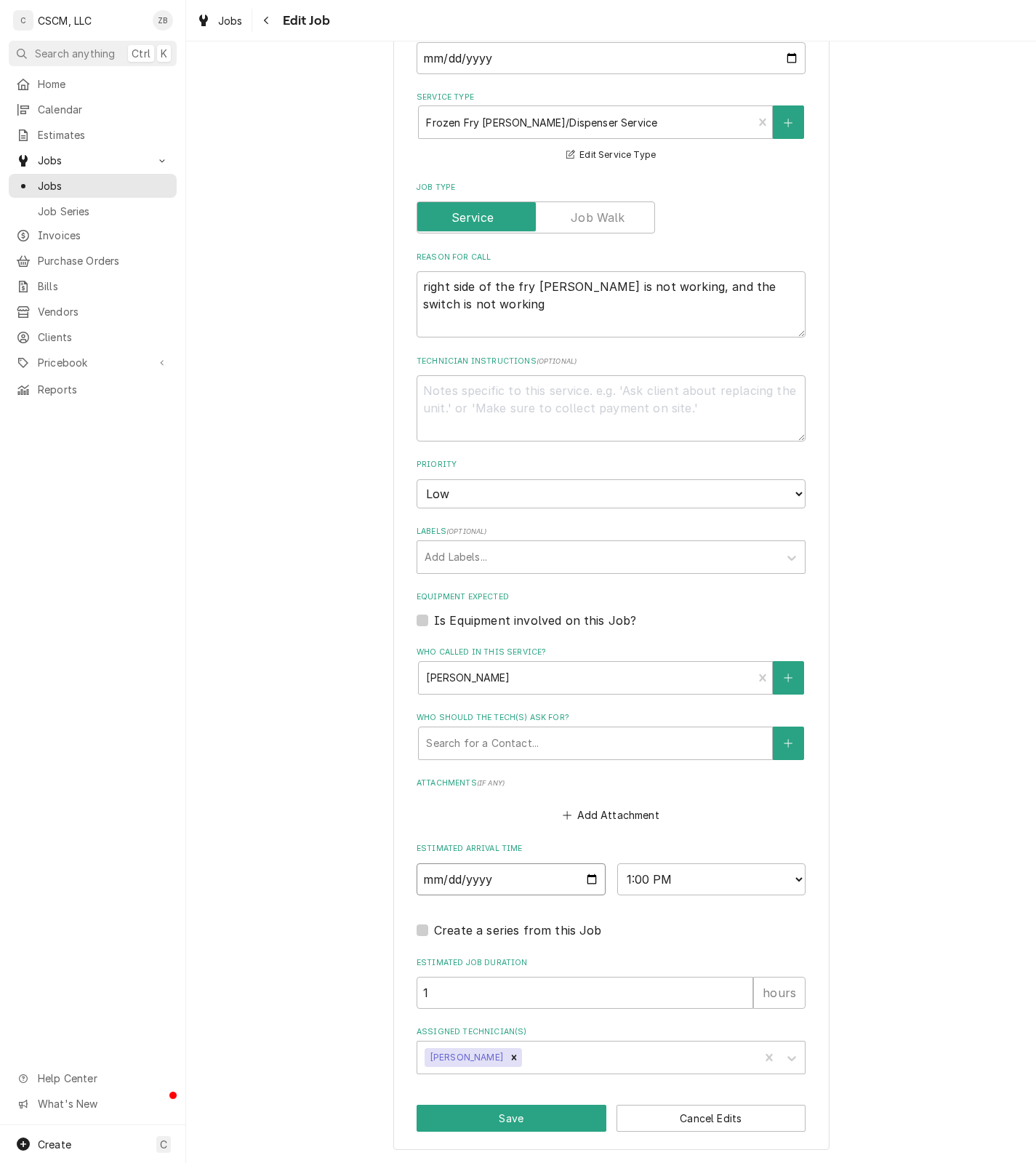 drag, startPoint x: 585, startPoint y: 884, endPoint x: 533, endPoint y: 871, distance: 53.60037 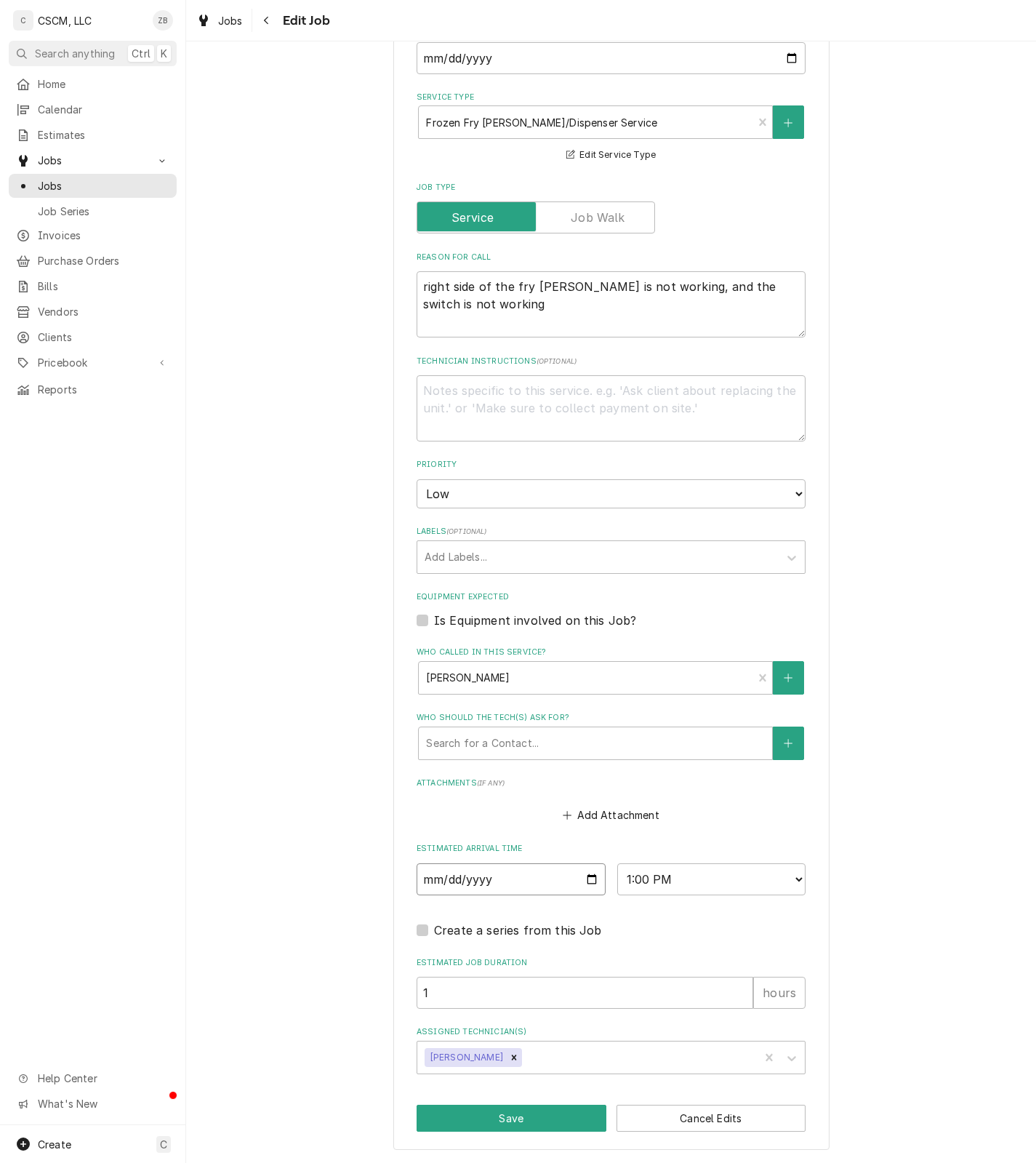 type on "2025-07-31" 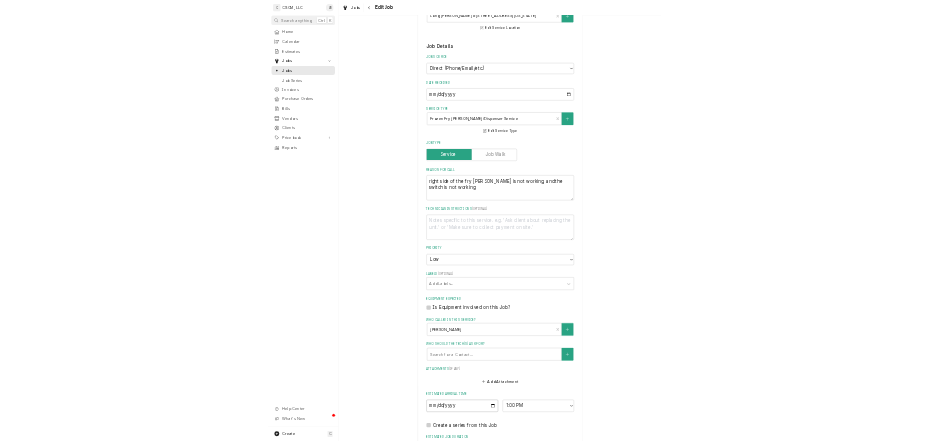 scroll, scrollTop: 588, scrollLeft: 0, axis: vertical 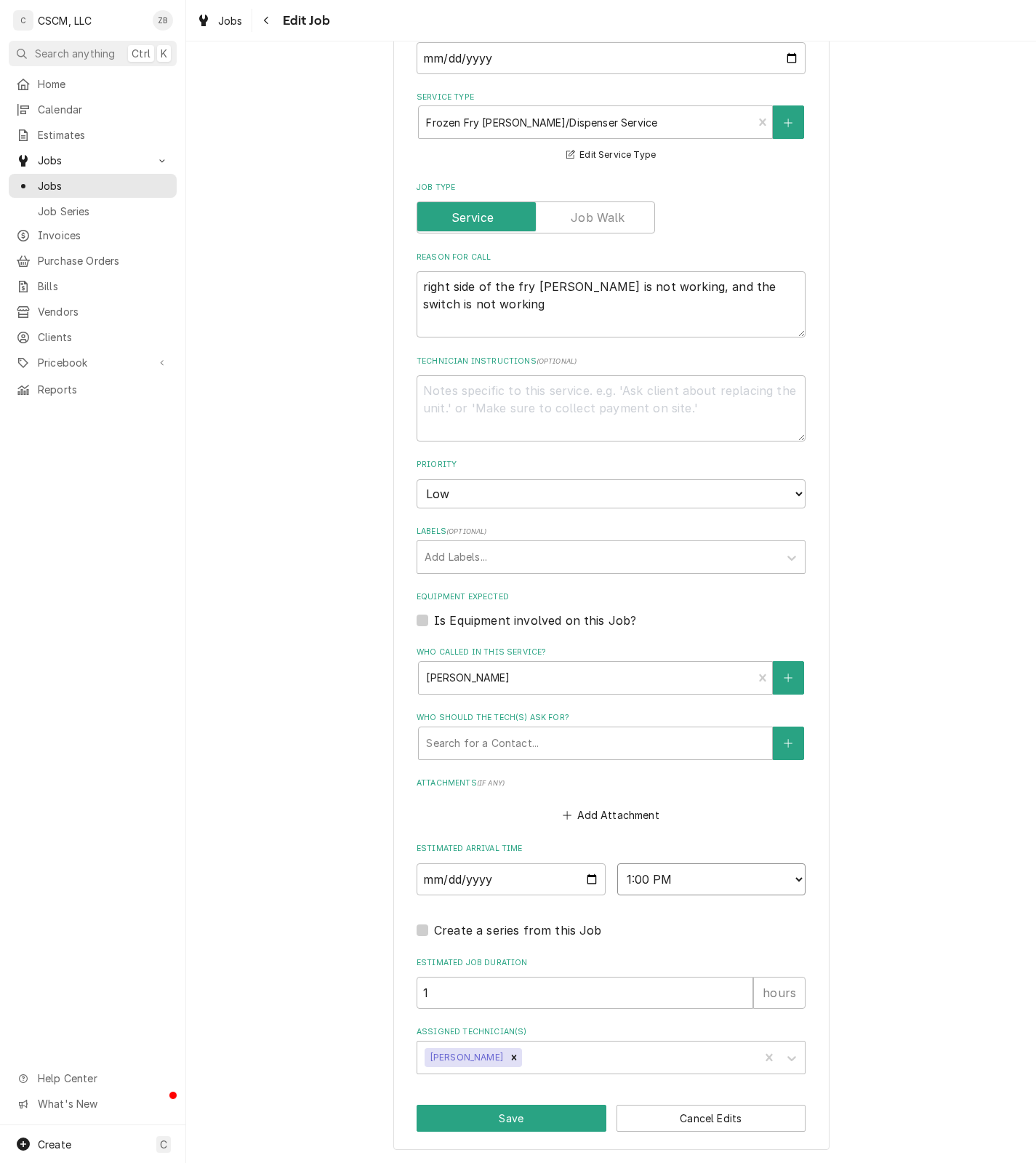 click on "AM / PM 6:00 AM 6:15 AM 6:30 AM 6:45 AM 7:00 AM 7:15 AM 7:30 AM 7:45 AM 8:00 AM 8:15 AM 8:30 AM 8:45 AM 9:00 AM 9:15 AM 9:30 AM 9:45 AM 10:00 AM 10:15 AM 10:30 AM 10:45 AM 11:00 AM 11:15 AM 11:30 AM 11:45 AM 12:00 PM 12:15 PM 12:30 PM 12:45 PM 1:00 PM 1:15 PM 1:30 PM 1:45 PM 2:00 PM 2:15 PM 2:30 PM 2:45 PM 3:00 PM 3:15 PM 3:30 PM 3:45 PM 4:00 PM 4:15 PM 4:30 PM 4:45 PM 5:00 PM 5:15 PM 5:30 PM 5:45 PM 6:00 PM 6:15 PM 6:30 PM 6:45 PM 7:00 PM 7:15 PM 7:30 PM 7:45 PM 8:00 PM 8:15 PM 8:30 PM 8:45 PM 9:00 PM 9:15 PM 9:30 PM 9:45 PM 10:00 PM 10:15 PM 10:30 PM 10:45 PM 11:00 PM 11:15 PM 11:30 PM 11:45 PM 12:00 AM 12:15 AM 12:30 AM 12:45 AM 1:00 AM 1:15 AM 1:30 AM 1:45 AM 2:00 AM 2:15 AM 2:30 AM 2:45 AM 3:00 AM 3:15 AM 3:30 AM 3:45 AM 4:00 AM 4:15 AM 4:30 AM 4:45 AM 5:00 AM 5:15 AM 5:30 AM 5:45 AM" at bounding box center [712, 879] 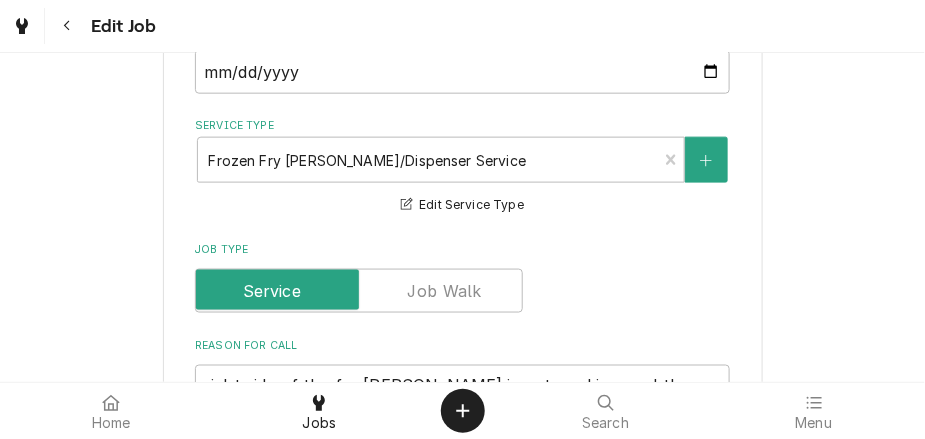 click on "Use the fields below to edit this job: Client Details Client Estel Foods Edit Client Service Location Long Rd McDonald's #18113 / 110 Long Rd, Chesterfield, Missouri 63015 Edit Service Location Job Details Job Source Direct (Phone/Email/etc.) Other Date Received 2025-07-23 Service Type Frozen Fry Hopper/Dispenser Service Edit Service Type Job Type Reason For Call right side of the fry hopper is not working, and the switch is not working Technician Instructions  ( optional ) Priority No Priority Urgent High Medium Low Labels  ( optional ) Add Labels... Equipment Expected Is Equipment involved on this Job? Who called in this service? Manuel  Contact (636) 519-8002 Who should the tech(s) ask for? Search for a Contact... Attachments  ( if any ) Add Attachment Estimated Arrival Time 2025-07-31 AM / PM 6:00 AM 6:15 AM 6:30 AM 6:45 AM 7:00 AM 7:15 AM 7:30 AM 7:45 AM 8:00 AM 8:15 AM 8:30 AM 8:45 AM 9:00 AM 9:15 AM 9:30 AM 9:45 AM 10:00 AM 10:15 AM 10:30 AM 10:45 AM 11:00 AM 11:15 AM 11:30 AM 11:45 AM 12:00 PM 1:00 PM" at bounding box center (462, 538) 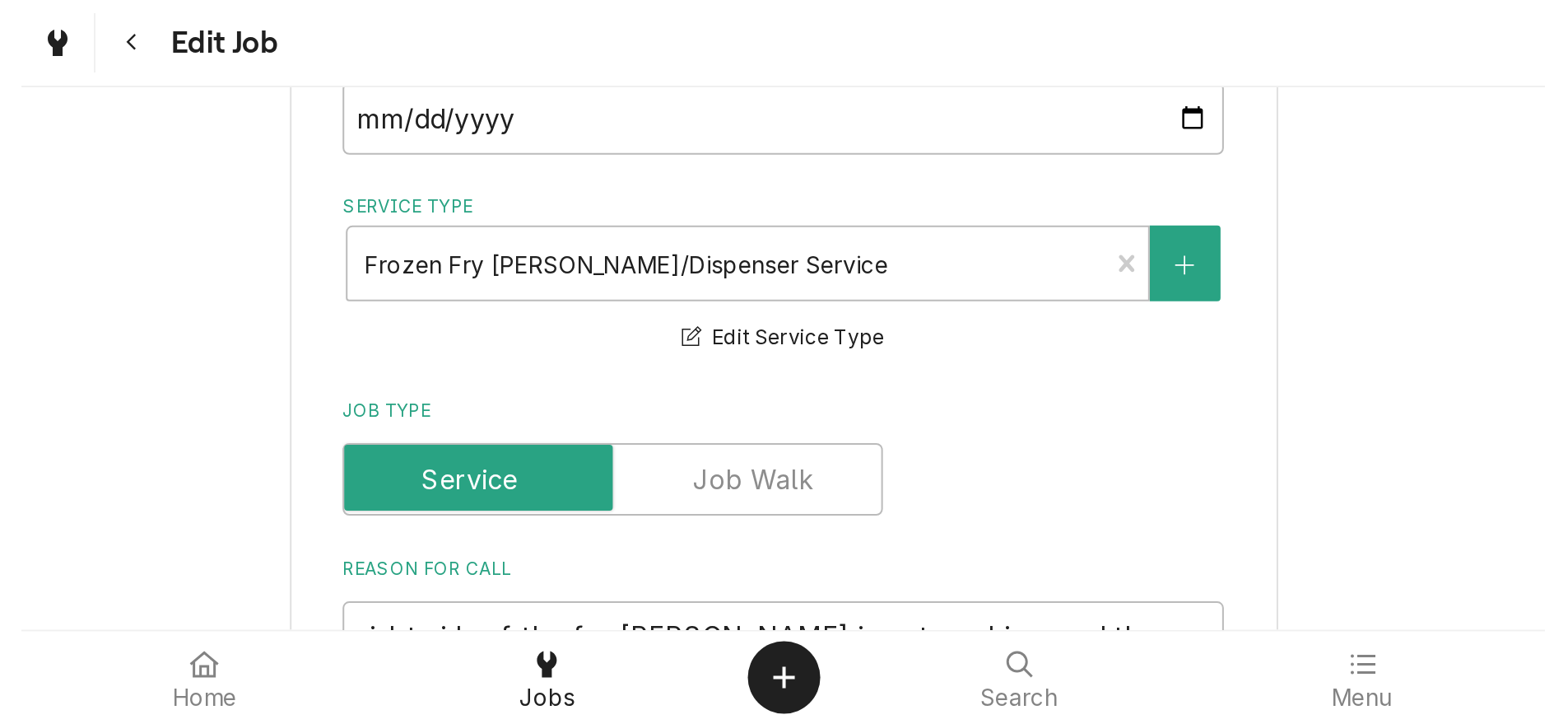 scroll, scrollTop: 484, scrollLeft: 0, axis: vertical 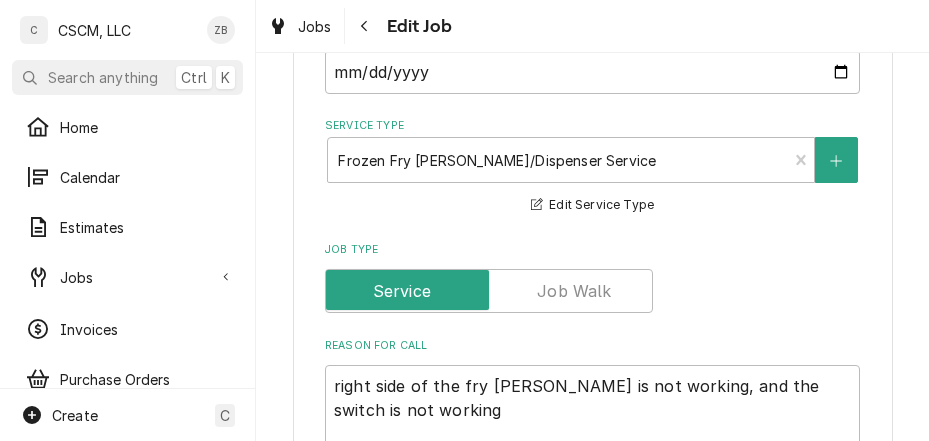 type on "x" 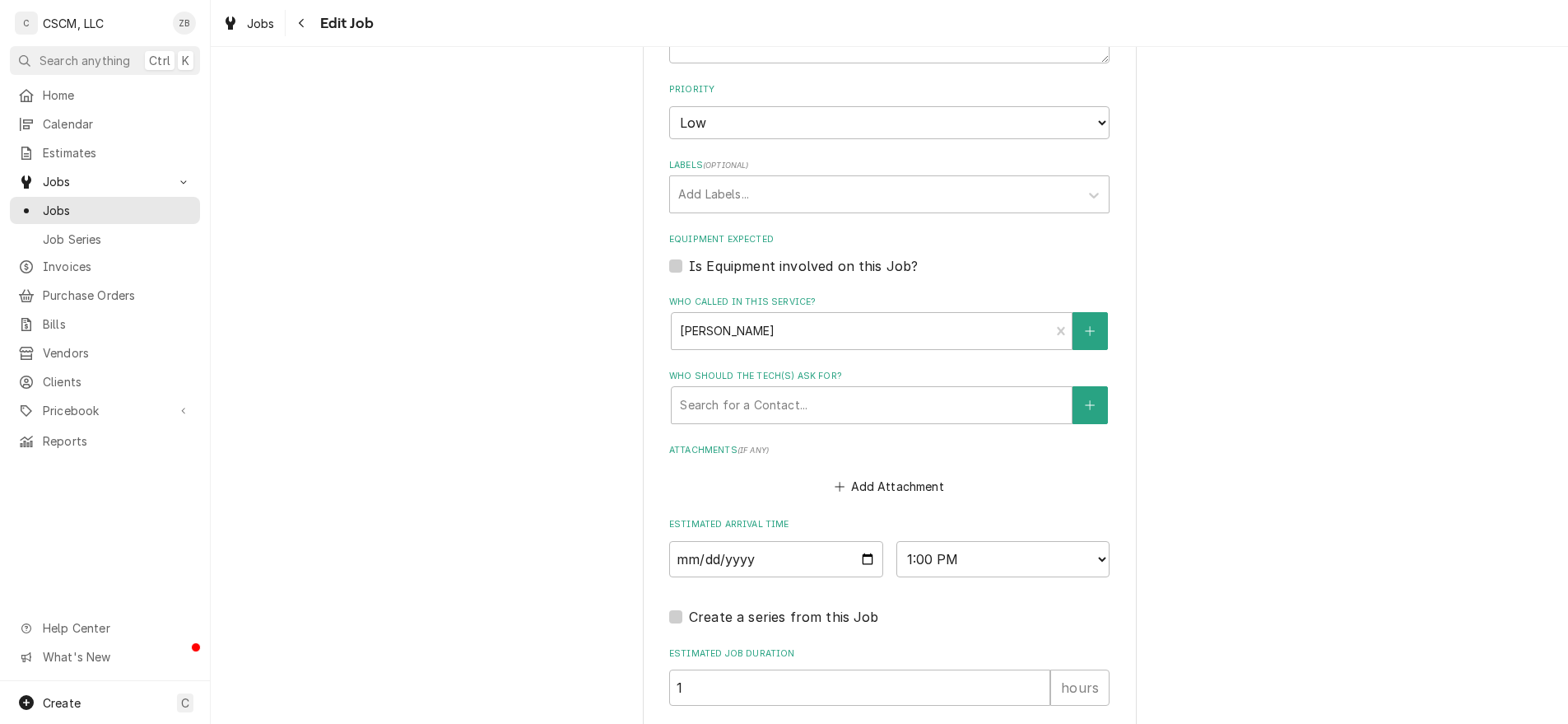 scroll, scrollTop: 1072, scrollLeft: 0, axis: vertical 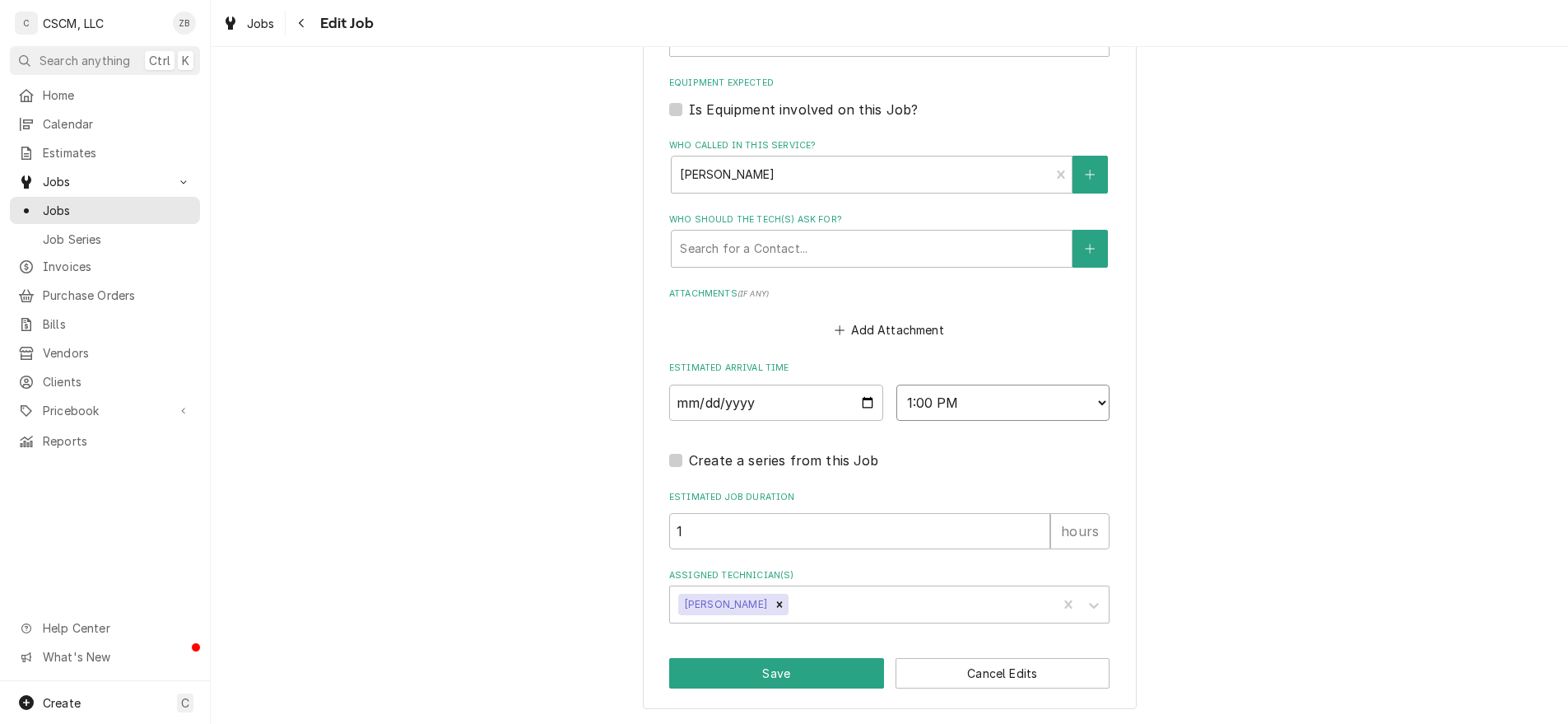 click on "AM / PM 6:00 AM 6:15 AM 6:30 AM 6:45 AM 7:00 AM 7:15 AM 7:30 AM 7:45 AM 8:00 AM 8:15 AM 8:30 AM 8:45 AM 9:00 AM 9:15 AM 9:30 AM 9:45 AM 10:00 AM 10:15 AM 10:30 AM 10:45 AM 11:00 AM 11:15 AM 11:30 AM 11:45 AM 12:00 PM 12:15 PM 12:30 PM 12:45 PM 1:00 PM 1:15 PM 1:30 PM 1:45 PM 2:00 PM 2:15 PM 2:30 PM 2:45 PM 3:00 PM 3:15 PM 3:30 PM 3:45 PM 4:00 PM 4:15 PM 4:30 PM 4:45 PM 5:00 PM 5:15 PM 5:30 PM 5:45 PM 6:00 PM 6:15 PM 6:30 PM 6:45 PM 7:00 PM 7:15 PM 7:30 PM 7:45 PM 8:00 PM 8:15 PM 8:30 PM 8:45 PM 9:00 PM 9:15 PM 9:30 PM 9:45 PM 10:00 PM 10:15 PM 10:30 PM 10:45 PM 11:00 PM 11:15 PM 11:30 PM 11:45 PM 12:00 AM 12:15 AM 12:30 AM 12:45 AM 1:00 AM 1:15 AM 1:30 AM 1:45 AM 2:00 AM 2:15 AM 2:30 AM 2:45 AM 3:00 AM 3:15 AM 3:30 AM 3:45 AM 4:00 AM 4:15 AM 4:30 AM 4:45 AM 5:00 AM 5:15 AM 5:30 AM 5:45 AM" at bounding box center (1003, 403) 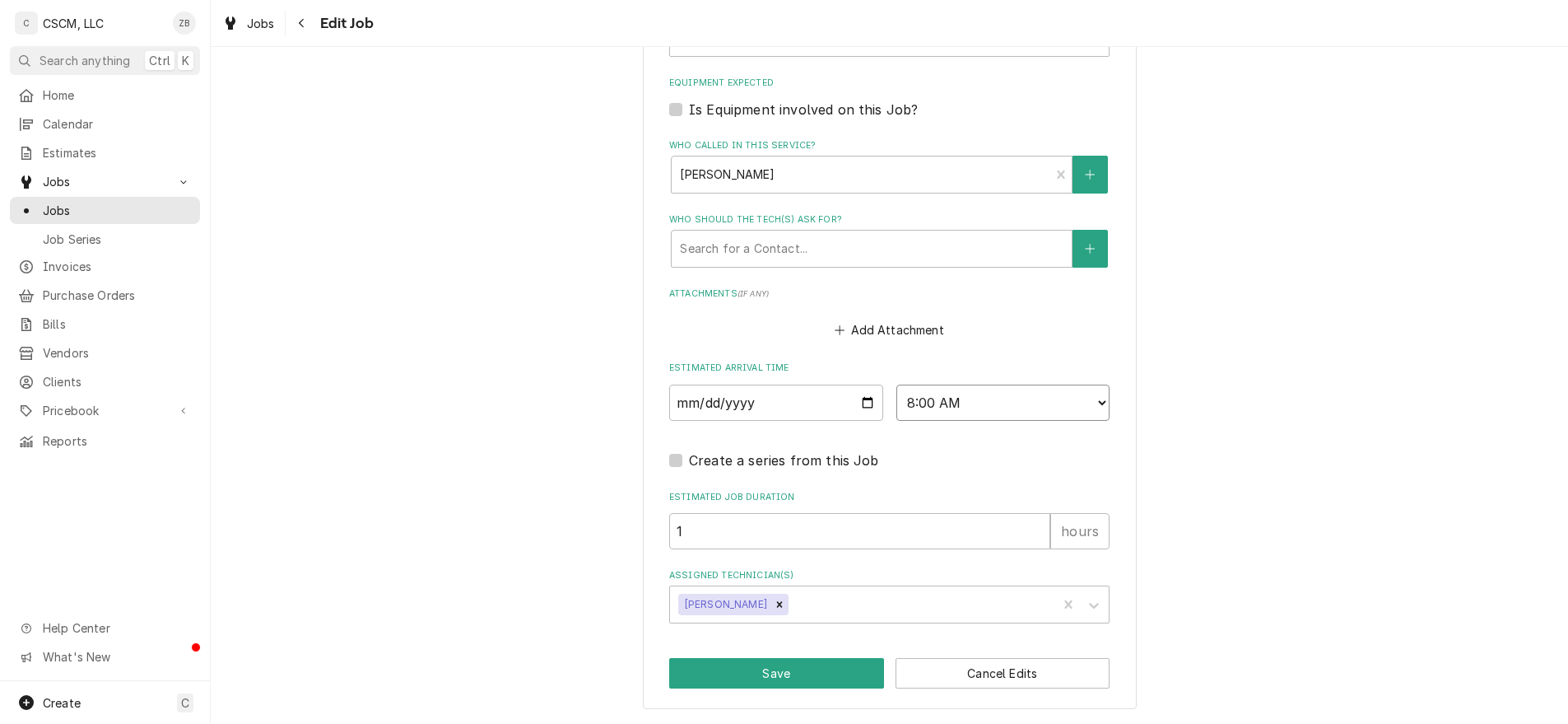 click on "AM / PM 6:00 AM 6:15 AM 6:30 AM 6:45 AM 7:00 AM 7:15 AM 7:30 AM 7:45 AM 8:00 AM 8:15 AM 8:30 AM 8:45 AM 9:00 AM 9:15 AM 9:30 AM 9:45 AM 10:00 AM 10:15 AM 10:30 AM 10:45 AM 11:00 AM 11:15 AM 11:30 AM 11:45 AM 12:00 PM 12:15 PM 12:30 PM 12:45 PM 1:00 PM 1:15 PM 1:30 PM 1:45 PM 2:00 PM 2:15 PM 2:30 PM 2:45 PM 3:00 PM 3:15 PM 3:30 PM 3:45 PM 4:00 PM 4:15 PM 4:30 PM 4:45 PM 5:00 PM 5:15 PM 5:30 PM 5:45 PM 6:00 PM 6:15 PM 6:30 PM 6:45 PM 7:00 PM 7:15 PM 7:30 PM 7:45 PM 8:00 PM 8:15 PM 8:30 PM 8:45 PM 9:00 PM 9:15 PM 9:30 PM 9:45 PM 10:00 PM 10:15 PM 10:30 PM 10:45 PM 11:00 PM 11:15 PM 11:30 PM 11:45 PM 12:00 AM 12:15 AM 12:30 AM 12:45 AM 1:00 AM 1:15 AM 1:30 AM 1:45 AM 2:00 AM 2:15 AM 2:30 AM 2:45 AM 3:00 AM 3:15 AM 3:30 AM 3:45 AM 4:00 AM 4:15 AM 4:30 AM 4:45 AM 5:00 AM 5:15 AM 5:30 AM 5:45 AM" at bounding box center (1003, 403) 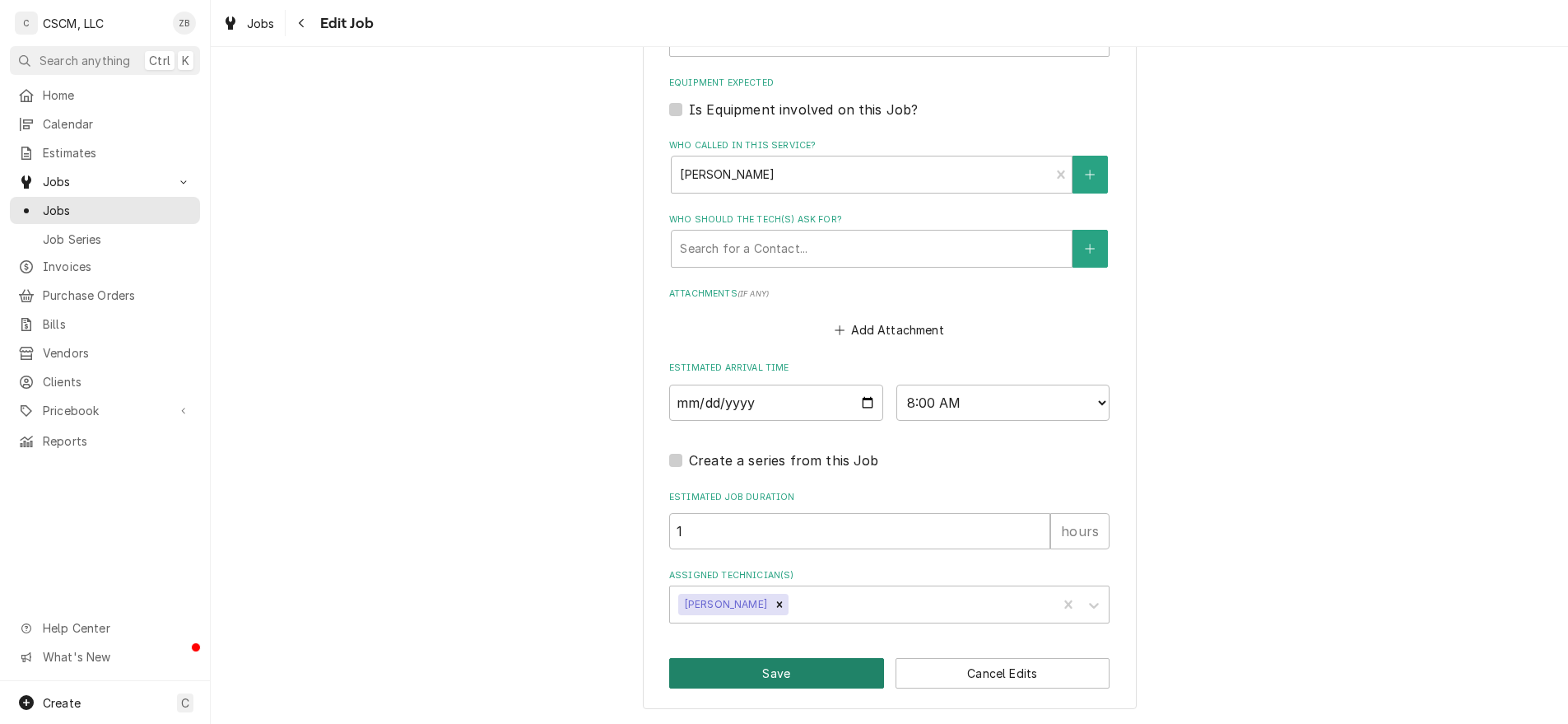 click on "Save" at bounding box center (776, 673) 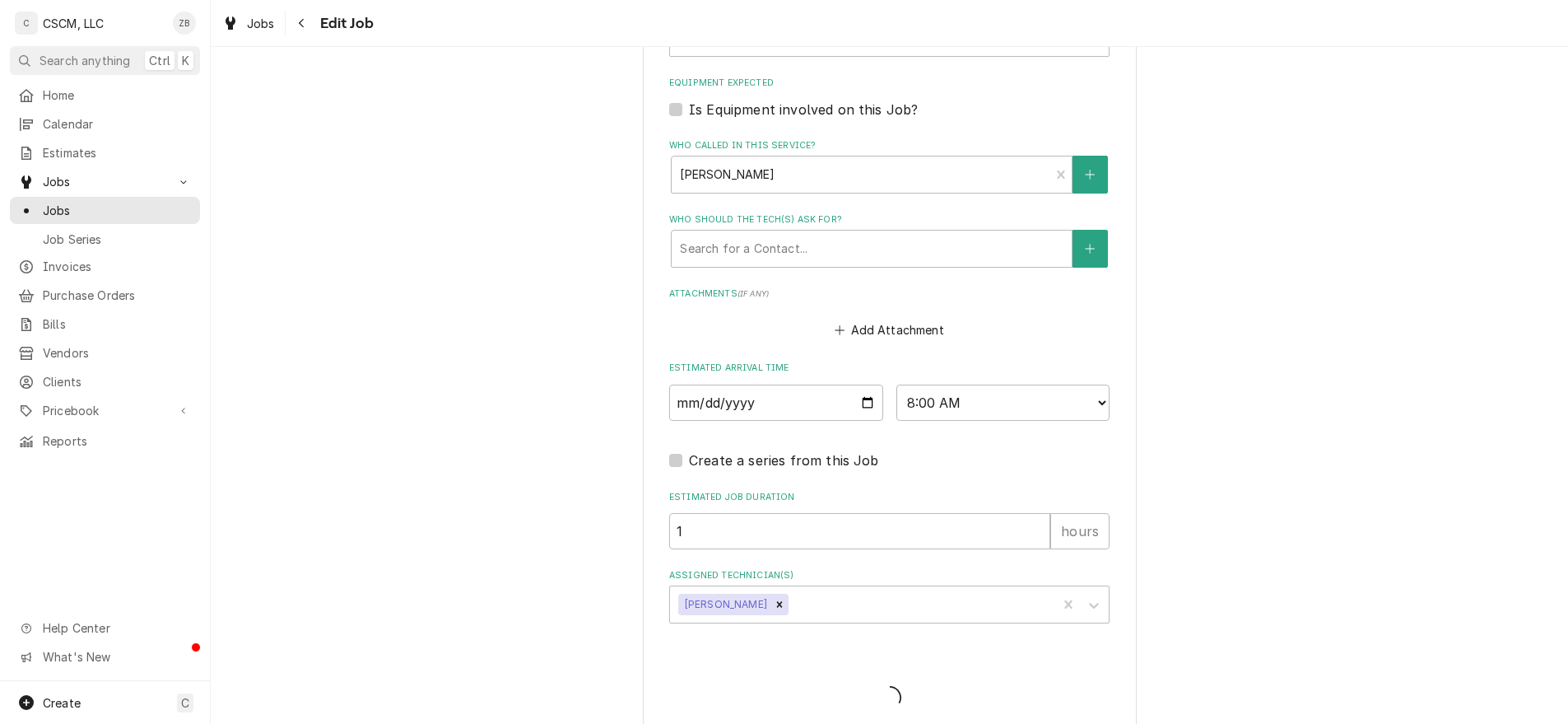 type on "x" 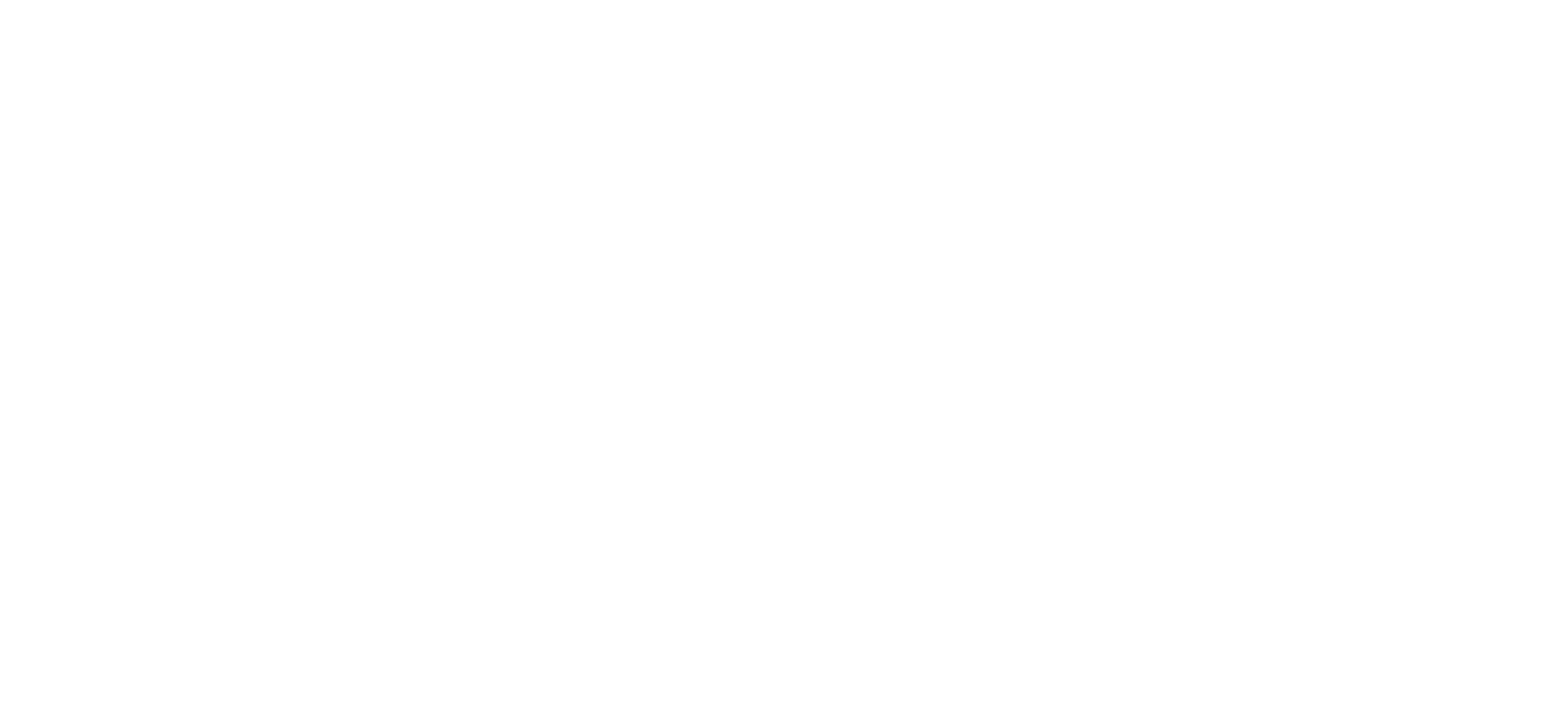 scroll, scrollTop: 0, scrollLeft: 0, axis: both 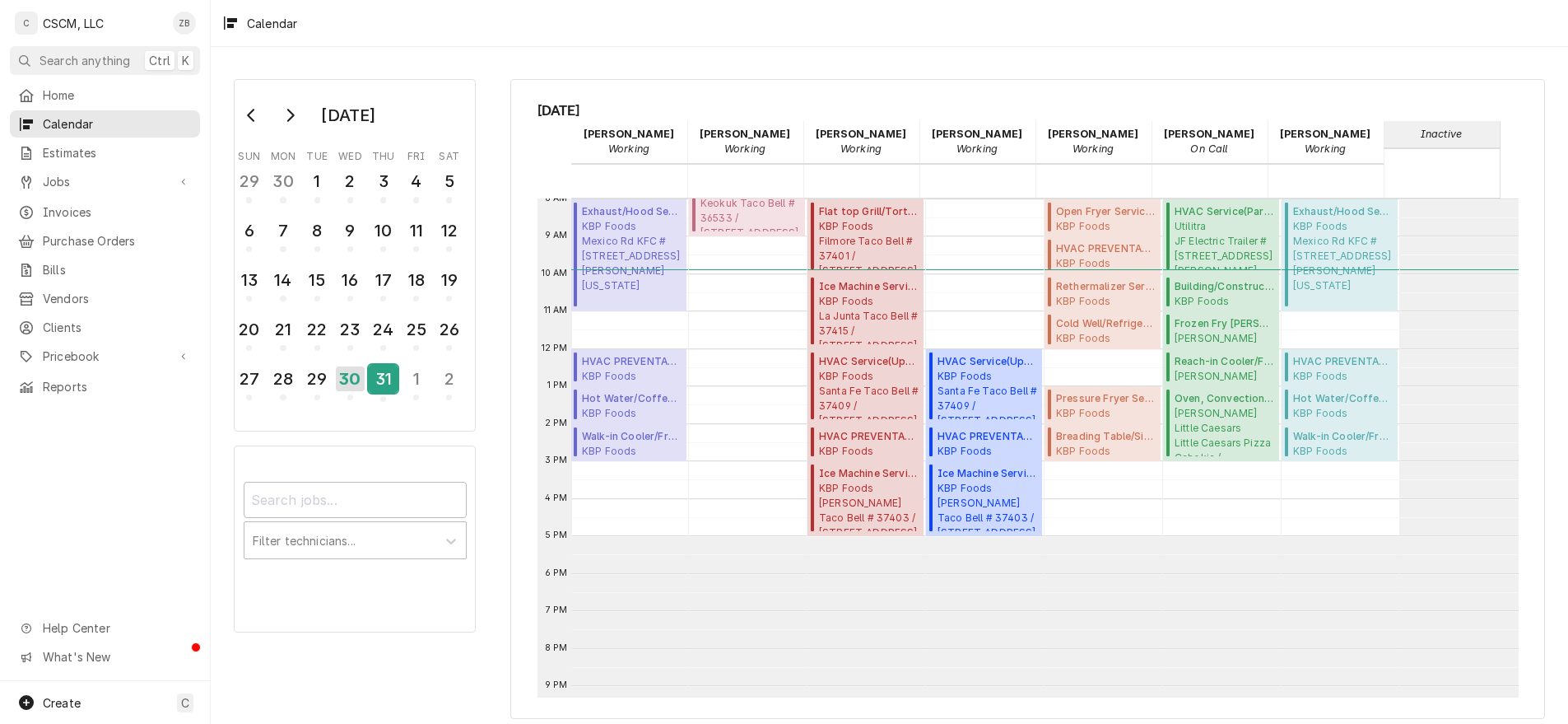 click on "31" at bounding box center [383, 379] 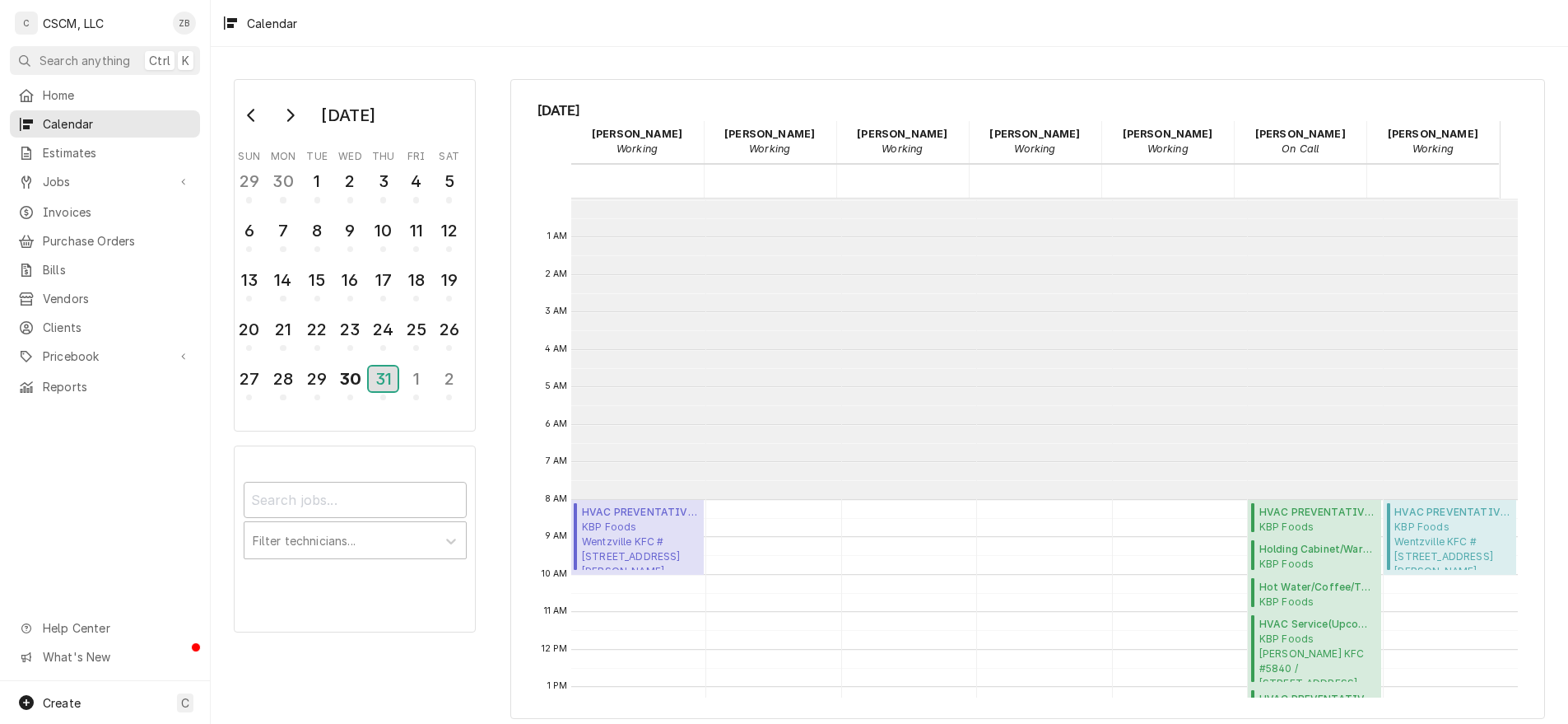 scroll, scrollTop: 301, scrollLeft: 0, axis: vertical 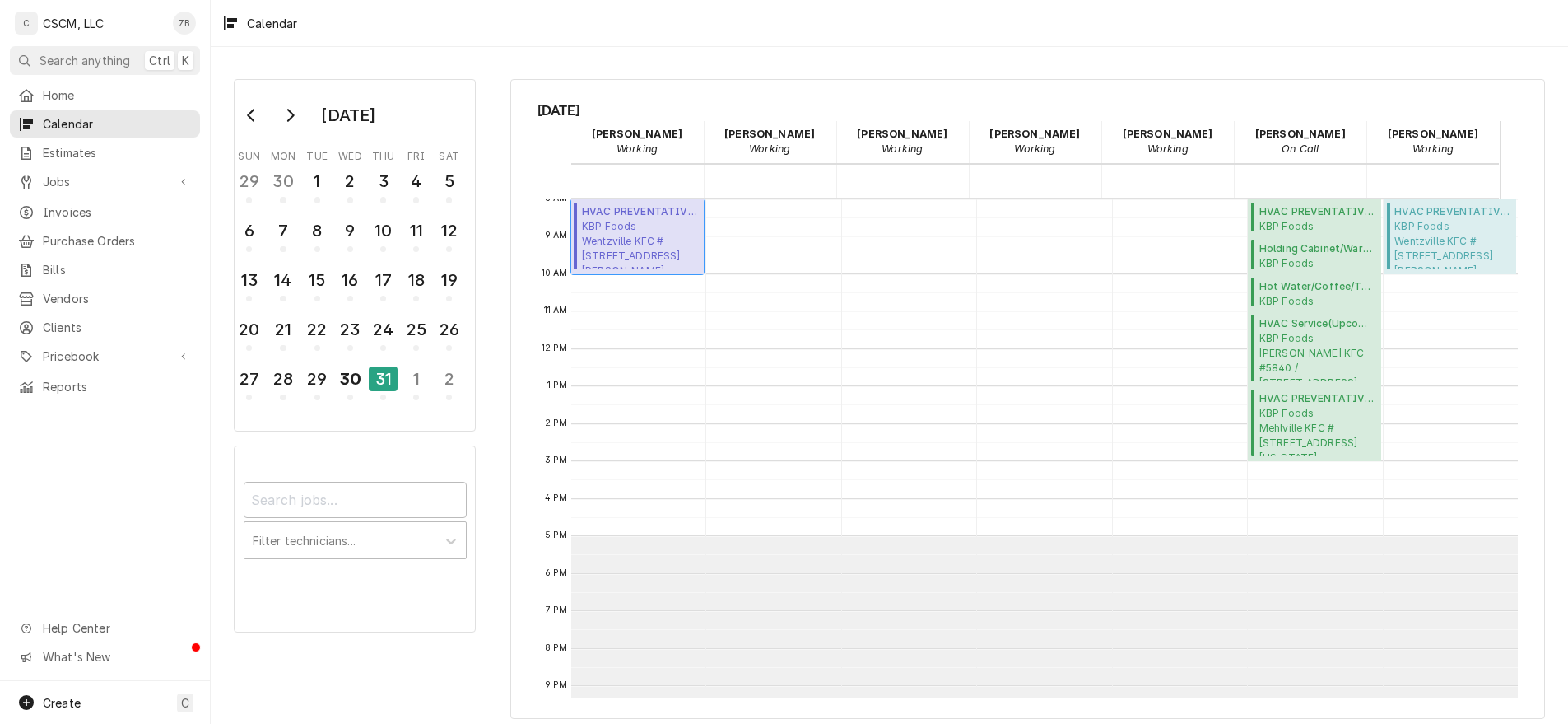click on "KBP Foods Wentzville KFC #5845 / 718 W. Pearce Blvd, Wentzville, Missouri 63385" at bounding box center (640, 244) 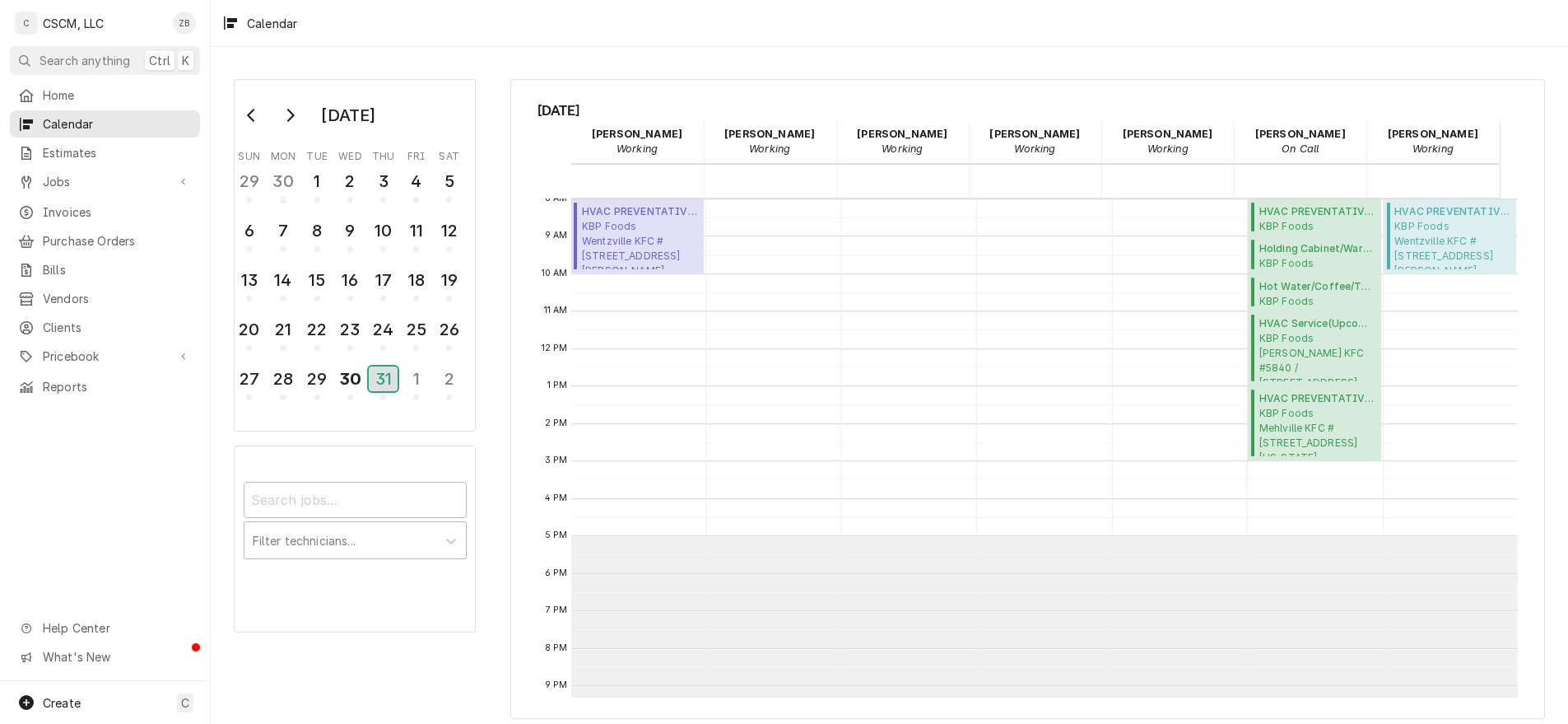 click on "31" at bounding box center [383, 379] 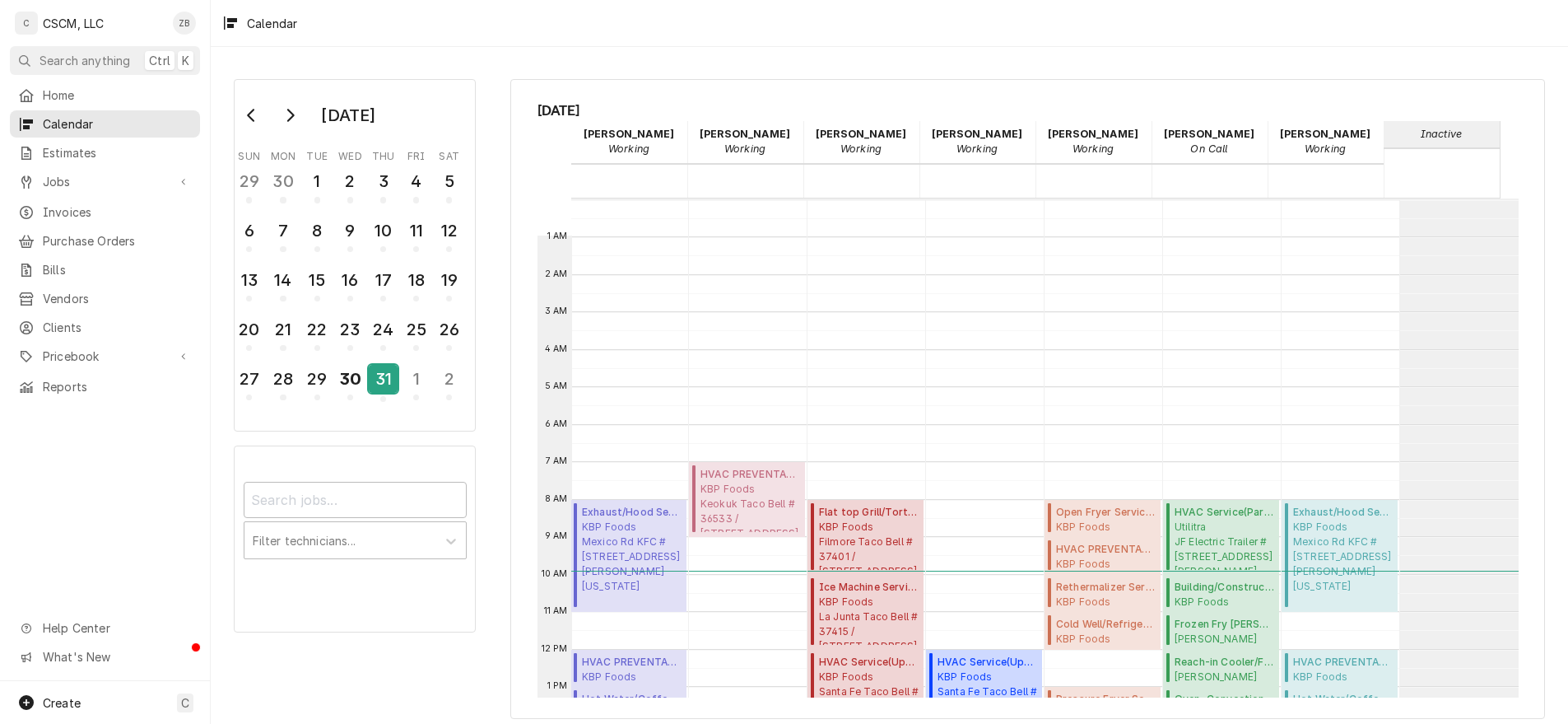click on "31" at bounding box center (383, 379) 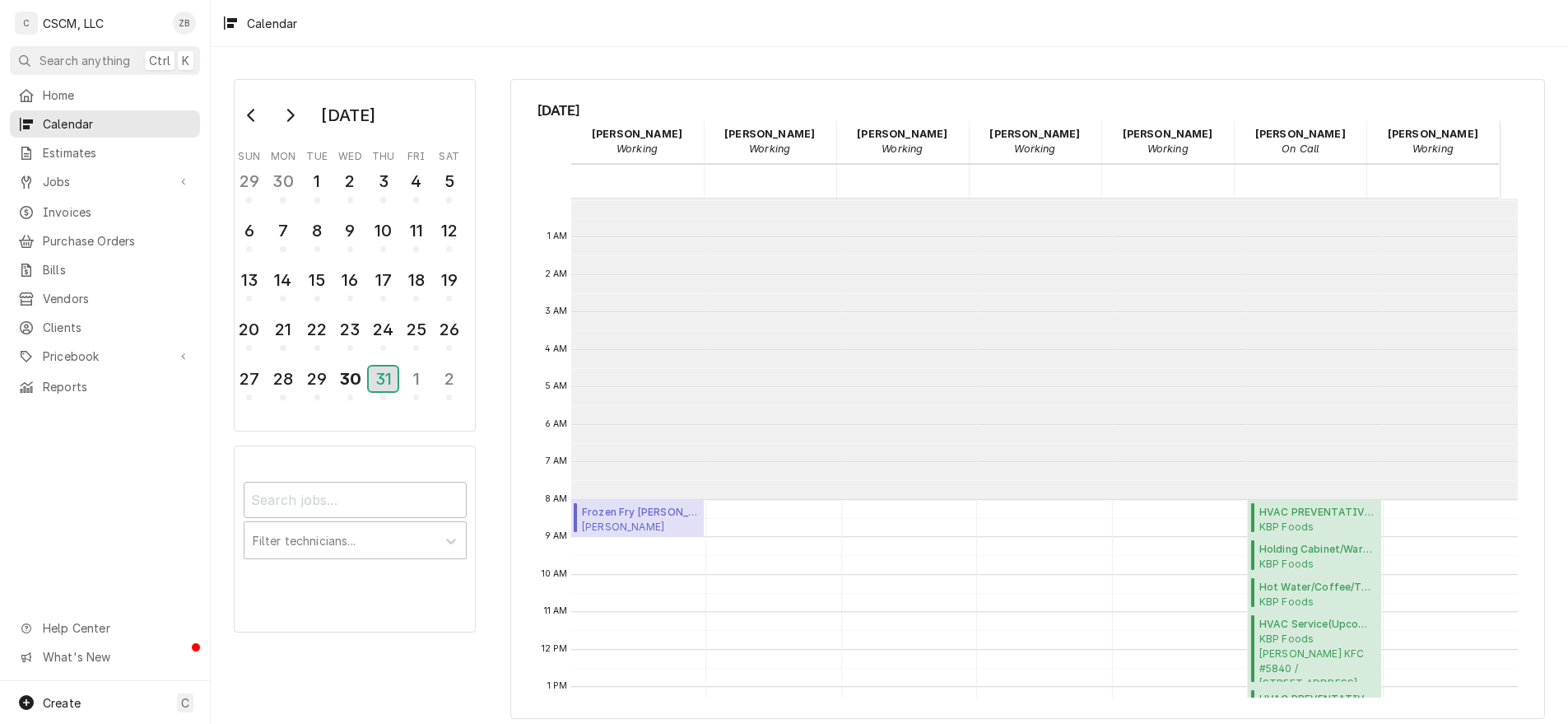 scroll, scrollTop: 301, scrollLeft: 0, axis: vertical 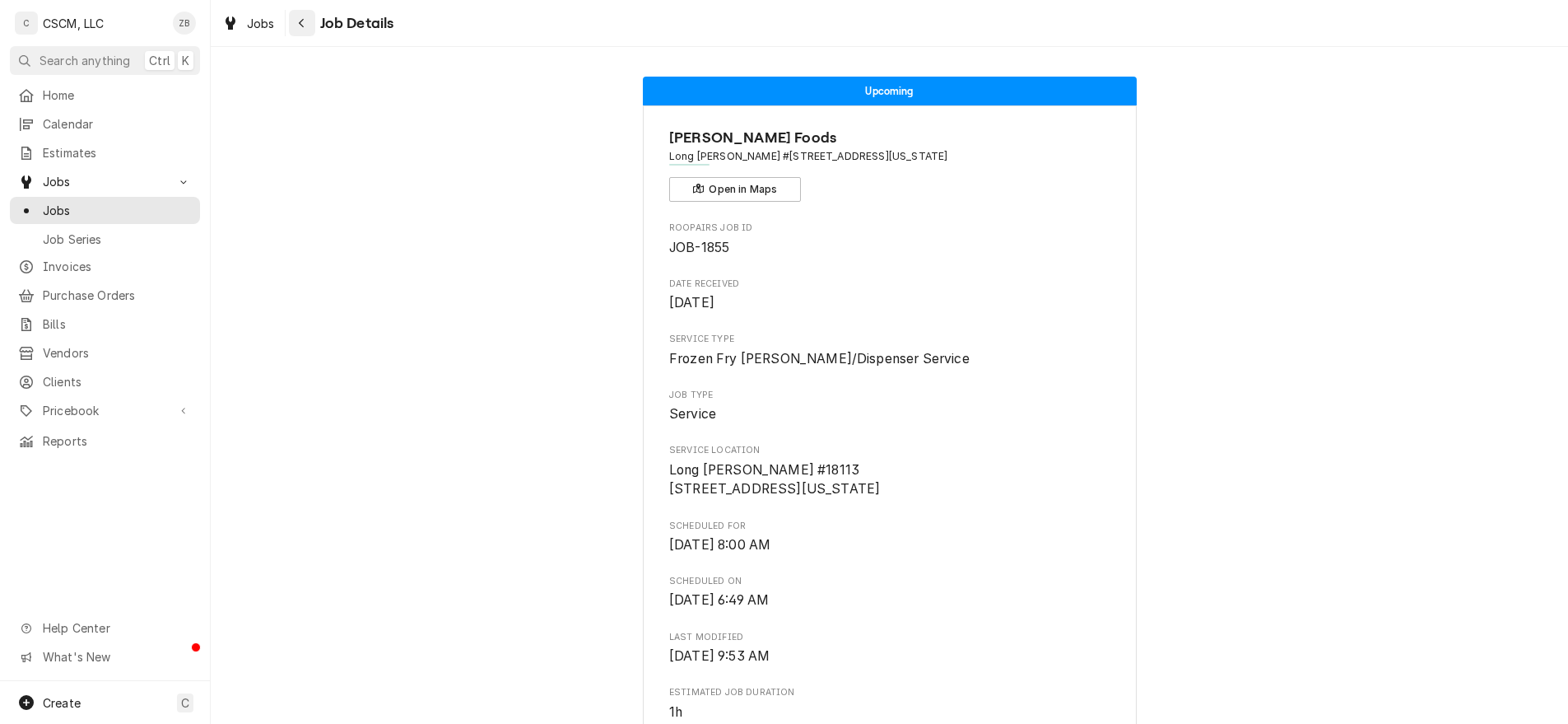 click at bounding box center (302, 23) 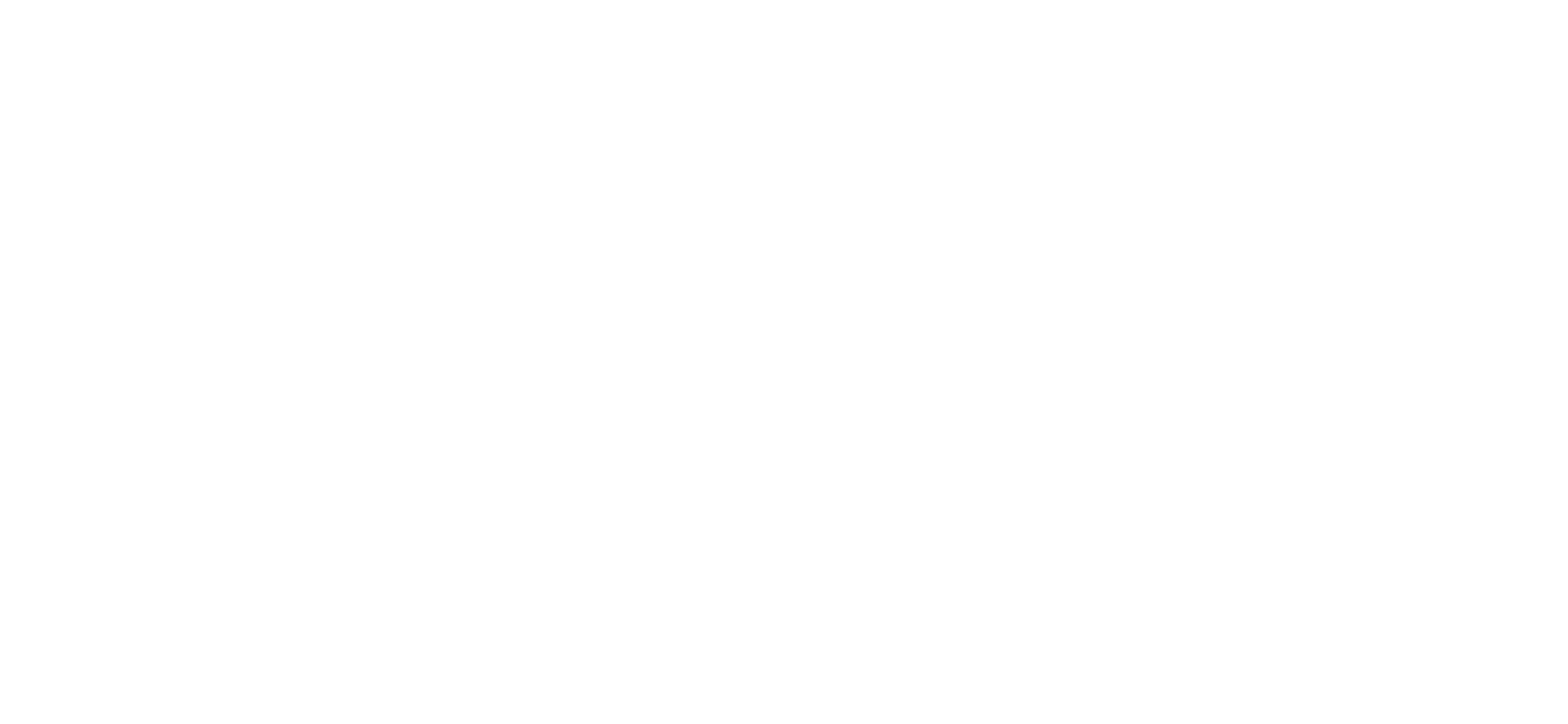 scroll, scrollTop: 0, scrollLeft: 0, axis: both 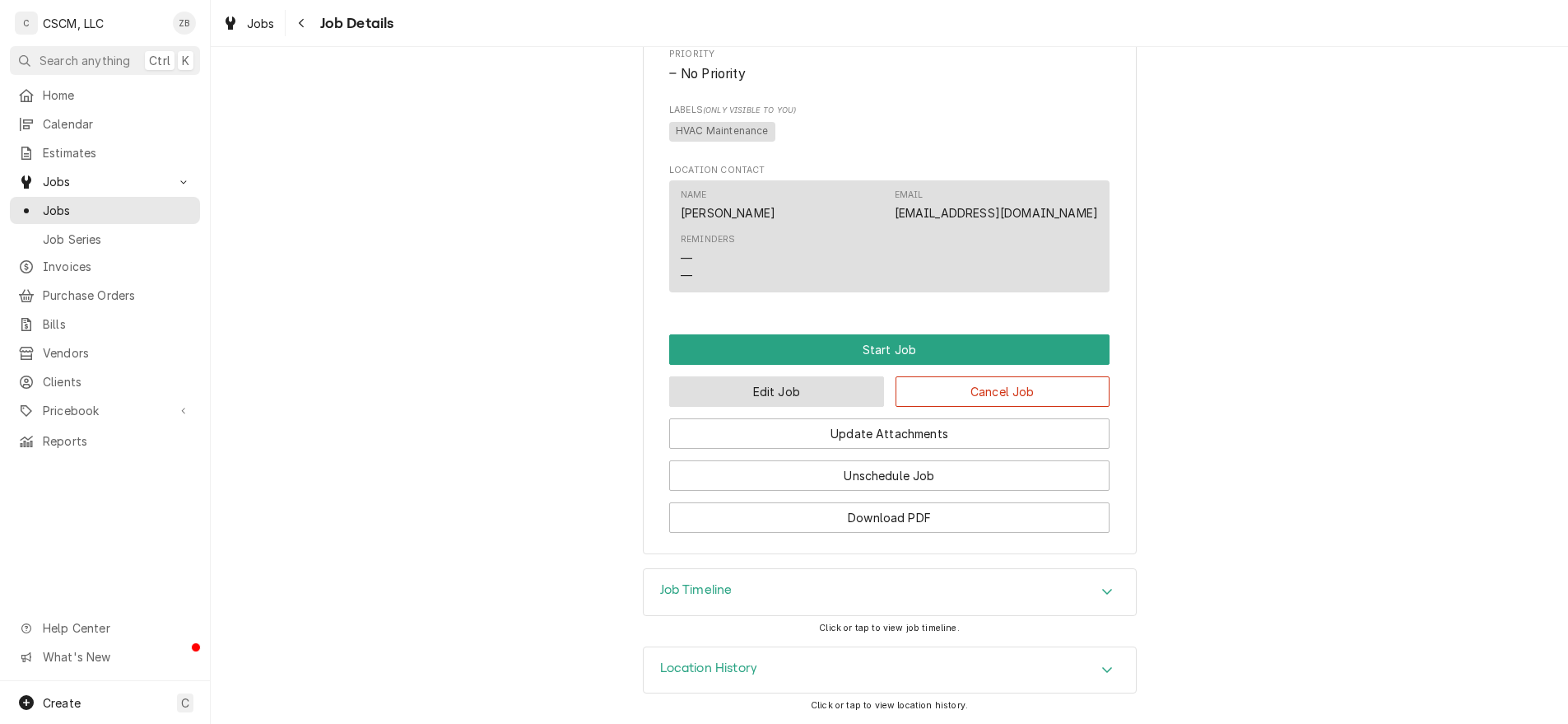 click on "Edit Job" at bounding box center [776, 391] 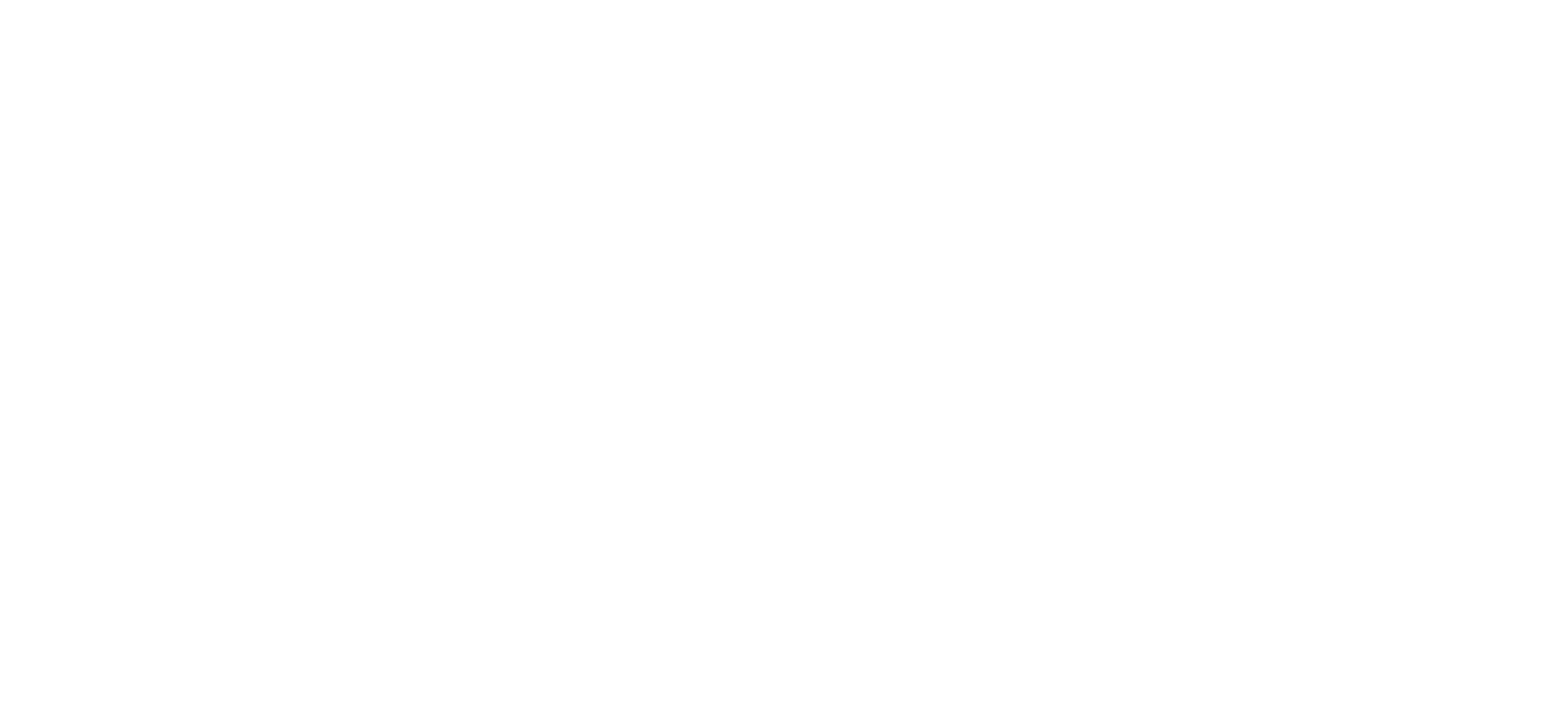 scroll, scrollTop: 0, scrollLeft: 0, axis: both 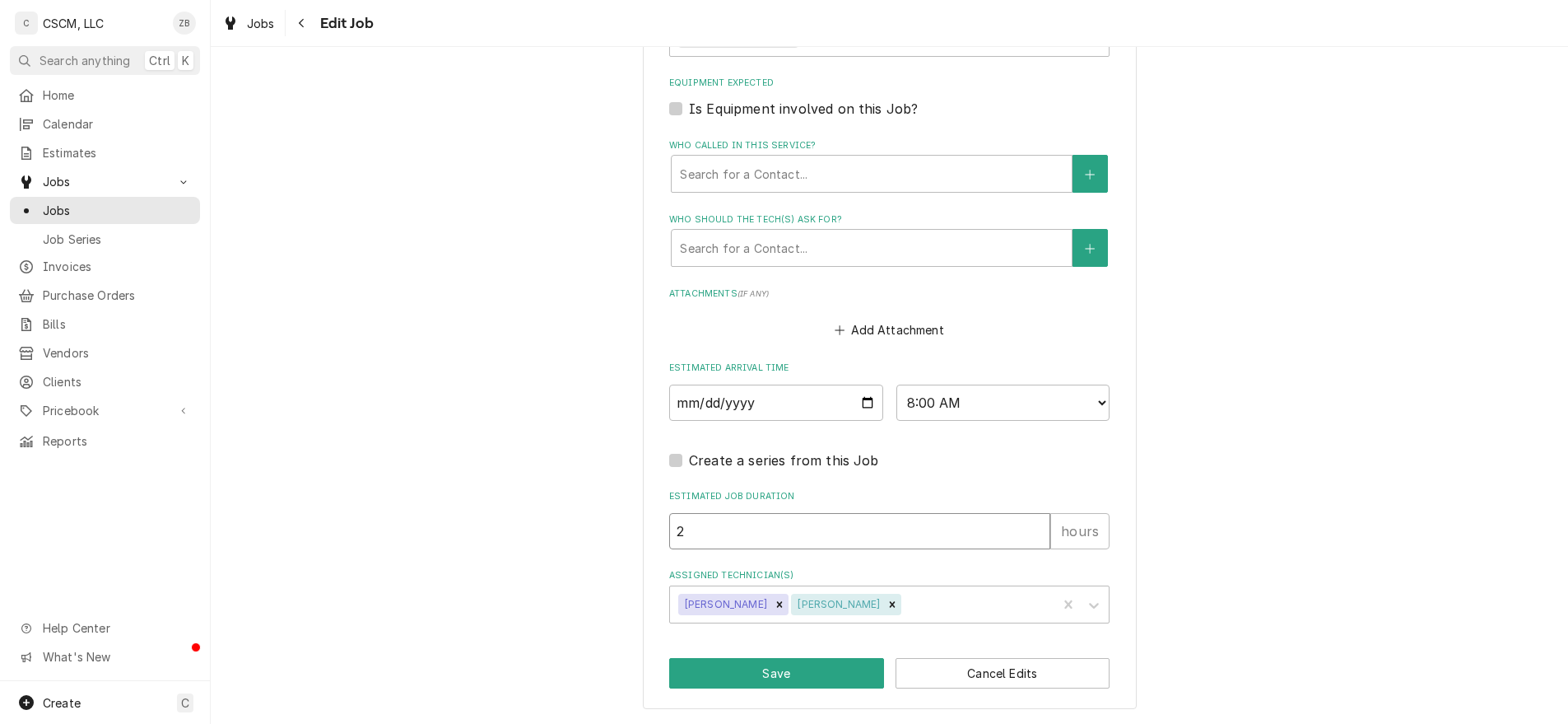 click on "2" at bounding box center [859, 531] 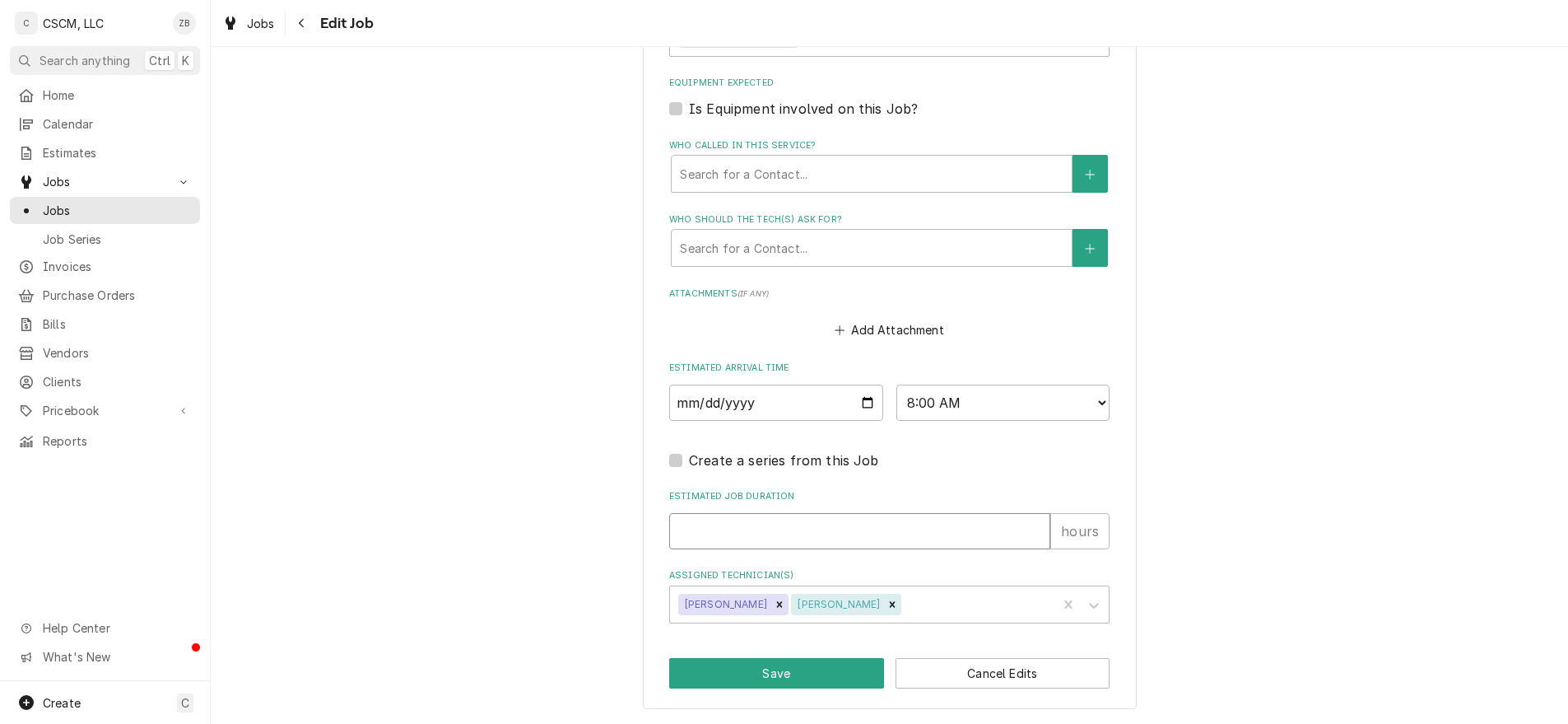 type on "x" 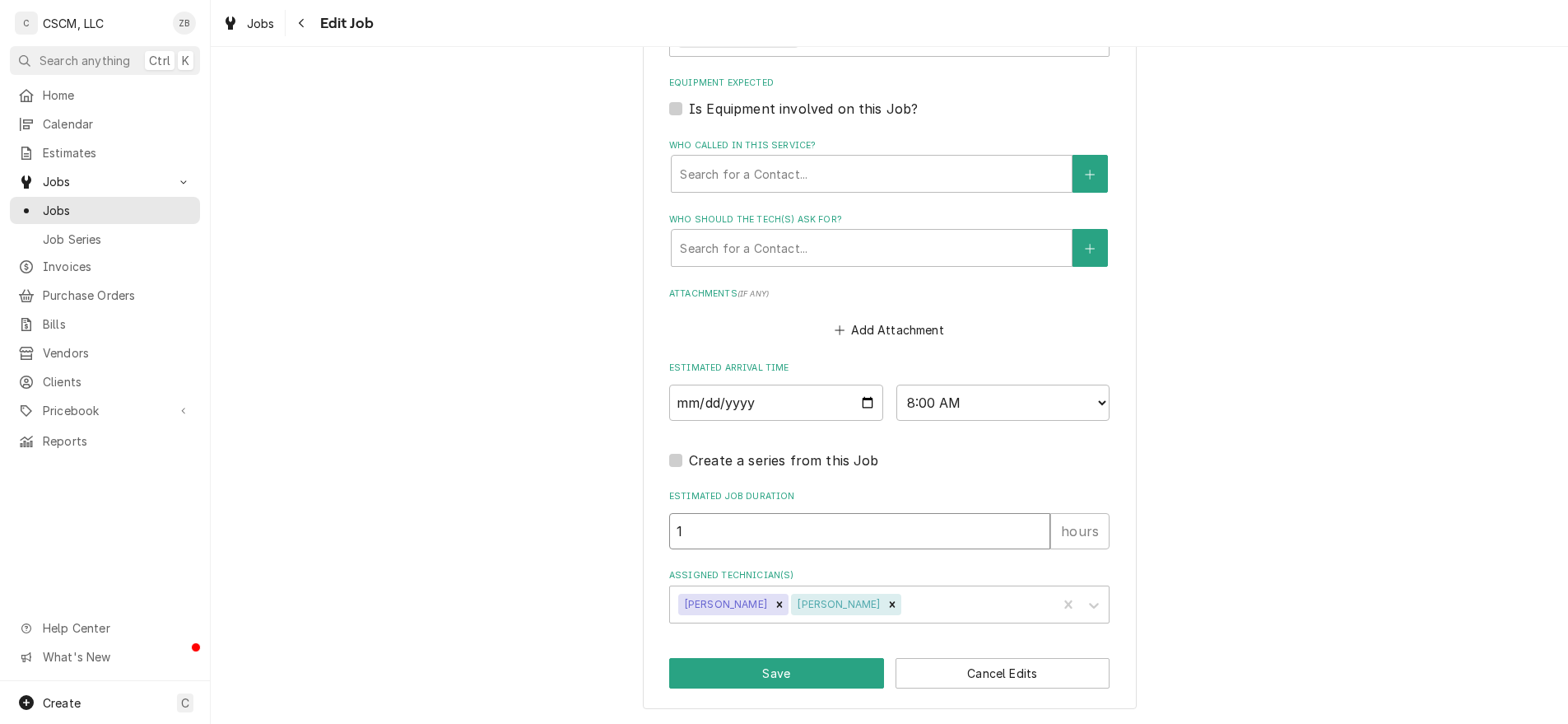 type on "x" 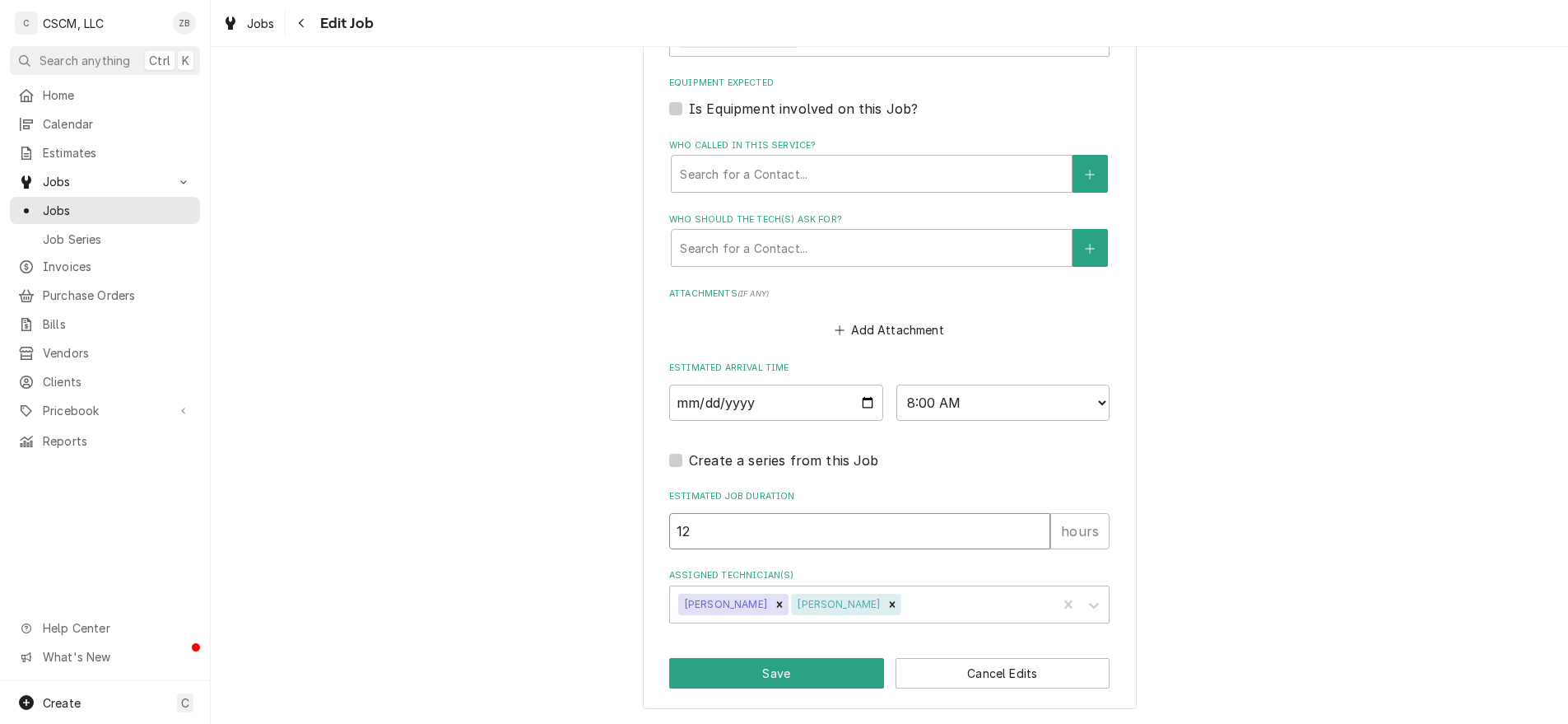 type on "x" 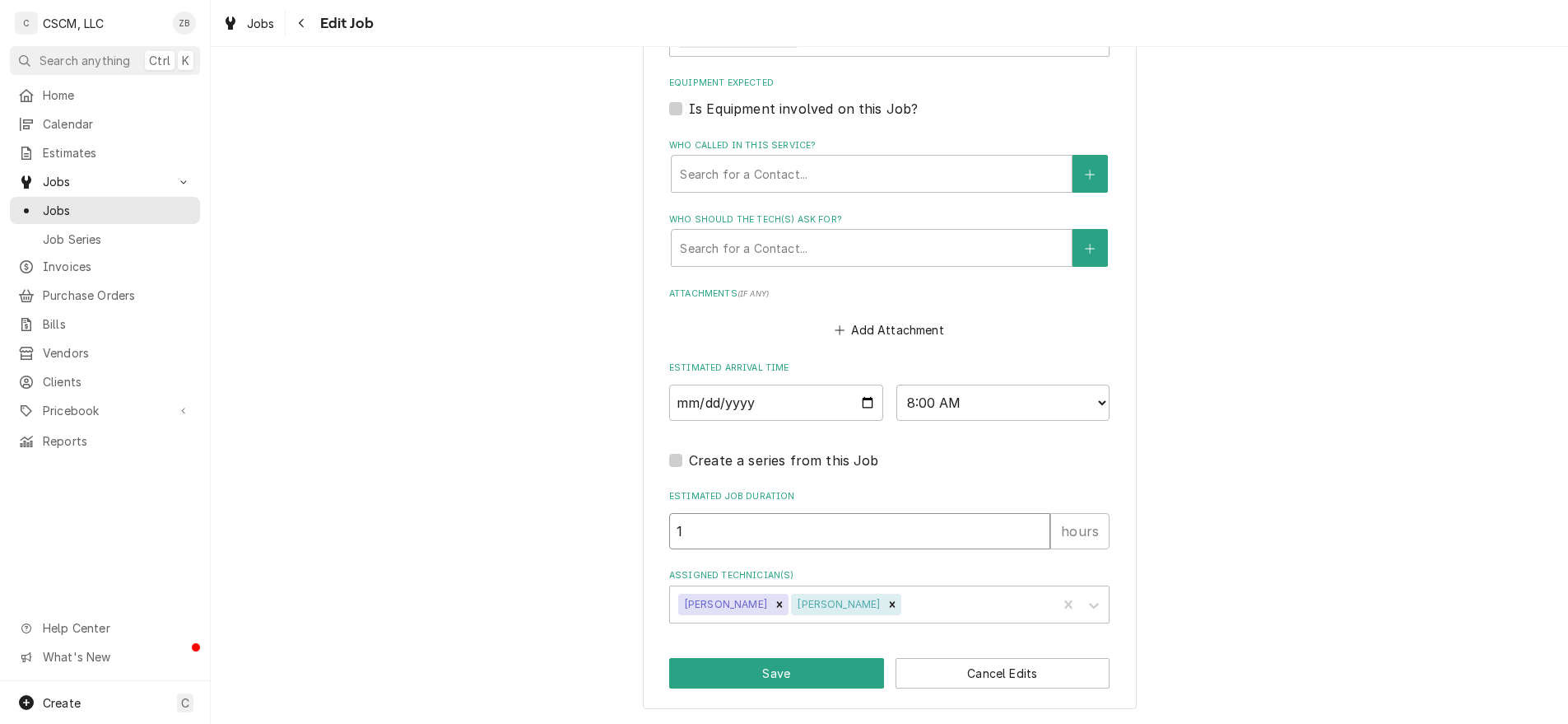 type on "x" 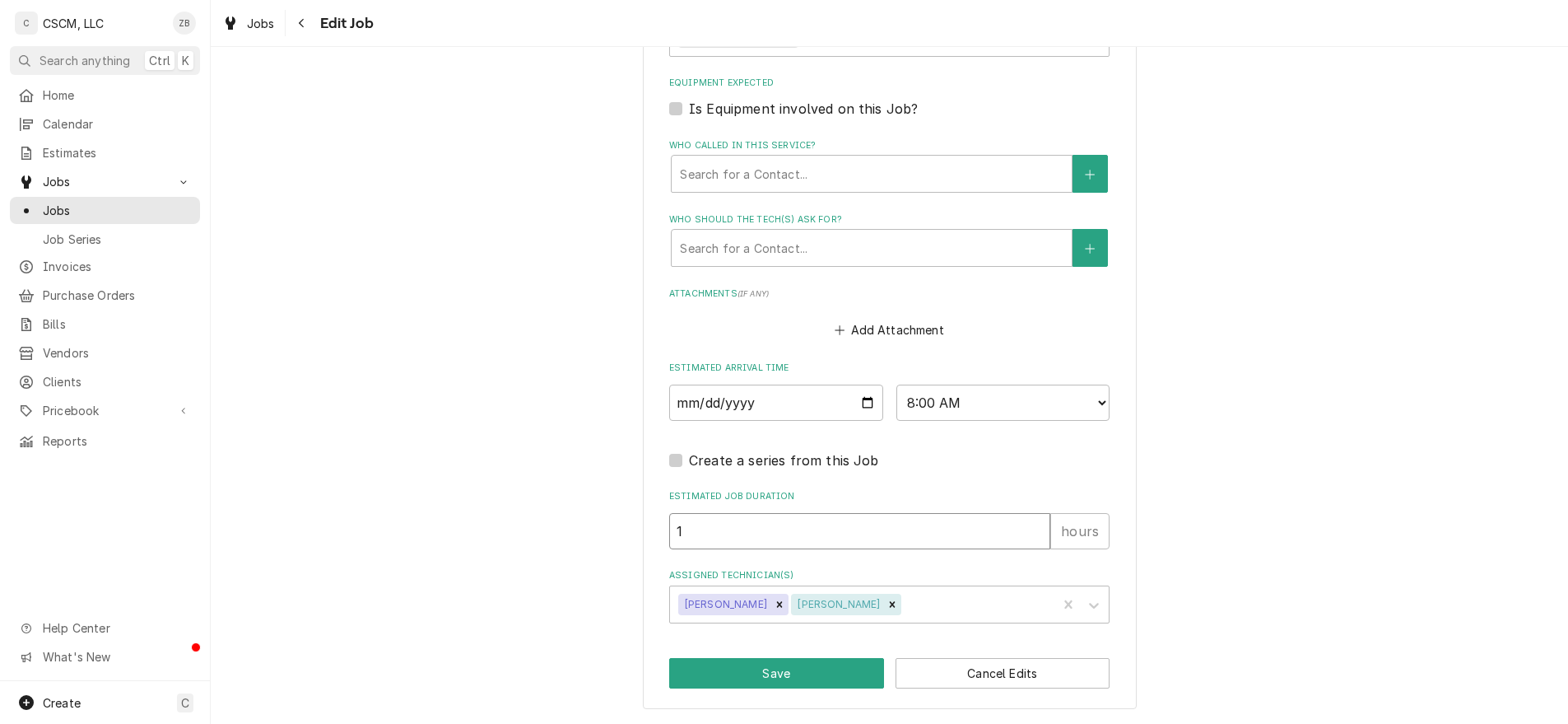 type on "1" 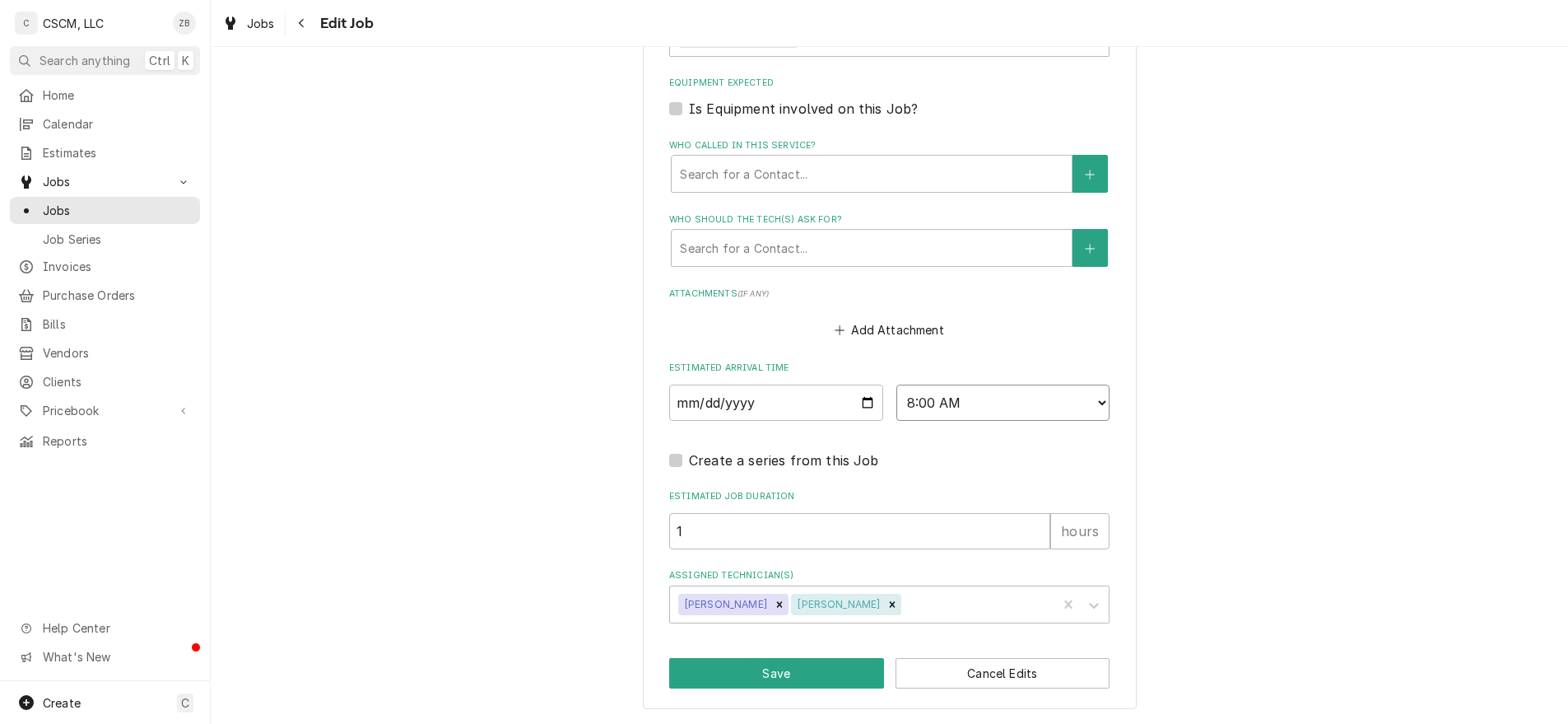 click on "AM / PM 6:00 AM 6:15 AM 6:30 AM 6:45 AM 7:00 AM 7:15 AM 7:30 AM 7:45 AM 8:00 AM 8:15 AM 8:30 AM 8:45 AM 9:00 AM 9:15 AM 9:30 AM 9:45 AM 10:00 AM 10:15 AM 10:30 AM 10:45 AM 11:00 AM 11:15 AM 11:30 AM 11:45 AM 12:00 PM 12:15 PM 12:30 PM 12:45 PM 1:00 PM 1:15 PM 1:30 PM 1:45 PM 2:00 PM 2:15 PM 2:30 PM 2:45 PM 3:00 PM 3:15 PM 3:30 PM 3:45 PM 4:00 PM 4:15 PM 4:30 PM 4:45 PM 5:00 PM 5:15 PM 5:30 PM 5:45 PM 6:00 PM 6:15 PM 6:30 PM 6:45 PM 7:00 PM 7:15 PM 7:30 PM 7:45 PM 8:00 PM 8:15 PM 8:30 PM 8:45 PM 9:00 PM 9:15 PM 9:30 PM 9:45 PM 10:00 PM 10:15 PM 10:30 PM 10:45 PM 11:00 PM 11:15 PM 11:30 PM 11:45 PM 12:00 AM 12:15 AM 12:30 AM 12:45 AM 1:00 AM 1:15 AM 1:30 AM 1:45 AM 2:00 AM 2:15 AM 2:30 AM 2:45 AM 3:00 AM 3:15 AM 3:30 AM 3:45 AM 4:00 AM 4:15 AM 4:30 AM 4:45 AM 5:00 AM 5:15 AM 5:30 AM 5:45 AM" at bounding box center (1003, 403) 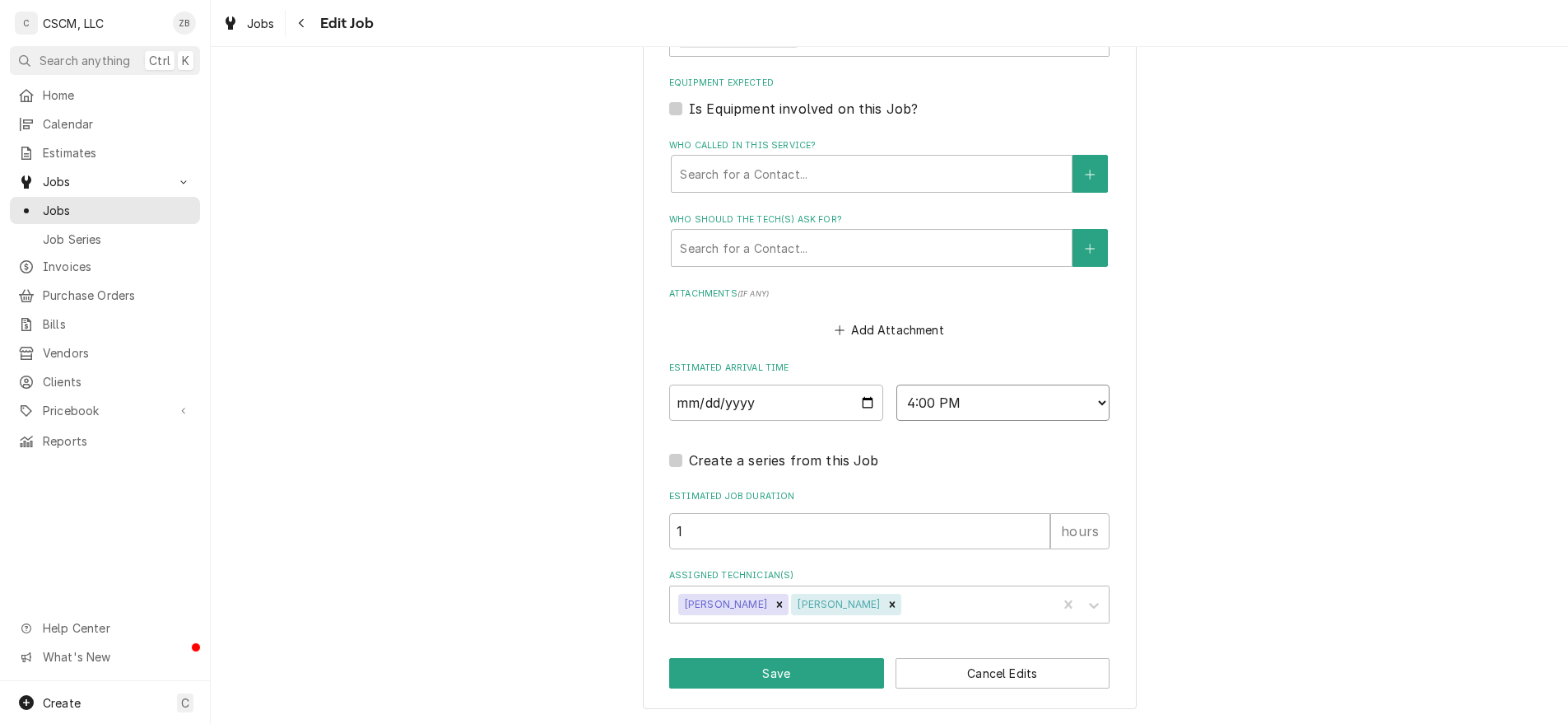click on "AM / PM 6:00 AM 6:15 AM 6:30 AM 6:45 AM 7:00 AM 7:15 AM 7:30 AM 7:45 AM 8:00 AM 8:15 AM 8:30 AM 8:45 AM 9:00 AM 9:15 AM 9:30 AM 9:45 AM 10:00 AM 10:15 AM 10:30 AM 10:45 AM 11:00 AM 11:15 AM 11:30 AM 11:45 AM 12:00 PM 12:15 PM 12:30 PM 12:45 PM 1:00 PM 1:15 PM 1:30 PM 1:45 PM 2:00 PM 2:15 PM 2:30 PM 2:45 PM 3:00 PM 3:15 PM 3:30 PM 3:45 PM 4:00 PM 4:15 PM 4:30 PM 4:45 PM 5:00 PM 5:15 PM 5:30 PM 5:45 PM 6:00 PM 6:15 PM 6:30 PM 6:45 PM 7:00 PM 7:15 PM 7:30 PM 7:45 PM 8:00 PM 8:15 PM 8:30 PM 8:45 PM 9:00 PM 9:15 PM 9:30 PM 9:45 PM 10:00 PM 10:15 PM 10:30 PM 10:45 PM 11:00 PM 11:15 PM 11:30 PM 11:45 PM 12:00 AM 12:15 AM 12:30 AM 12:45 AM 1:00 AM 1:15 AM 1:30 AM 1:45 AM 2:00 AM 2:15 AM 2:30 AM 2:45 AM 3:00 AM 3:15 AM 3:30 AM 3:45 AM 4:00 AM 4:15 AM 4:30 AM 4:45 AM 5:00 AM 5:15 AM 5:30 AM 5:45 AM" at bounding box center (1003, 403) 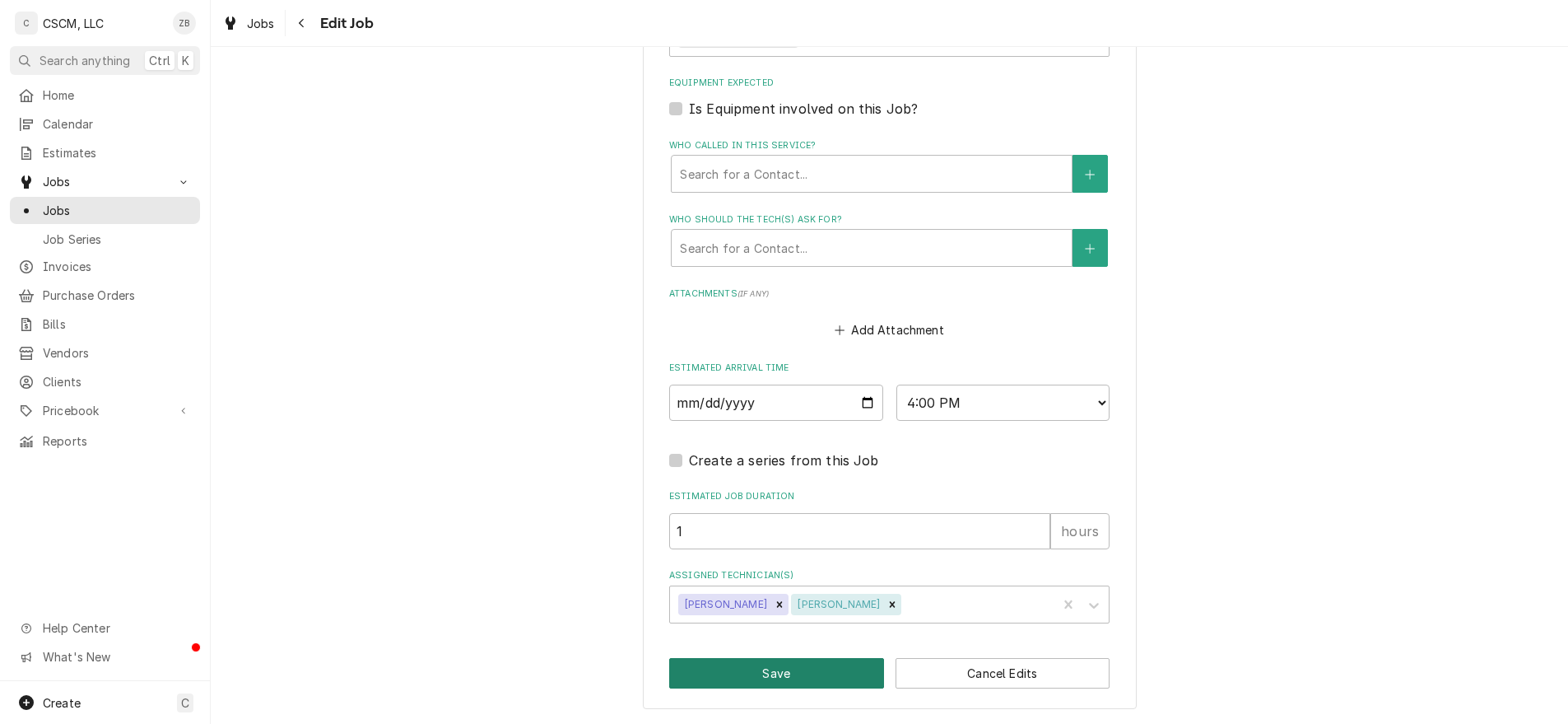click on "Save" at bounding box center (776, 673) 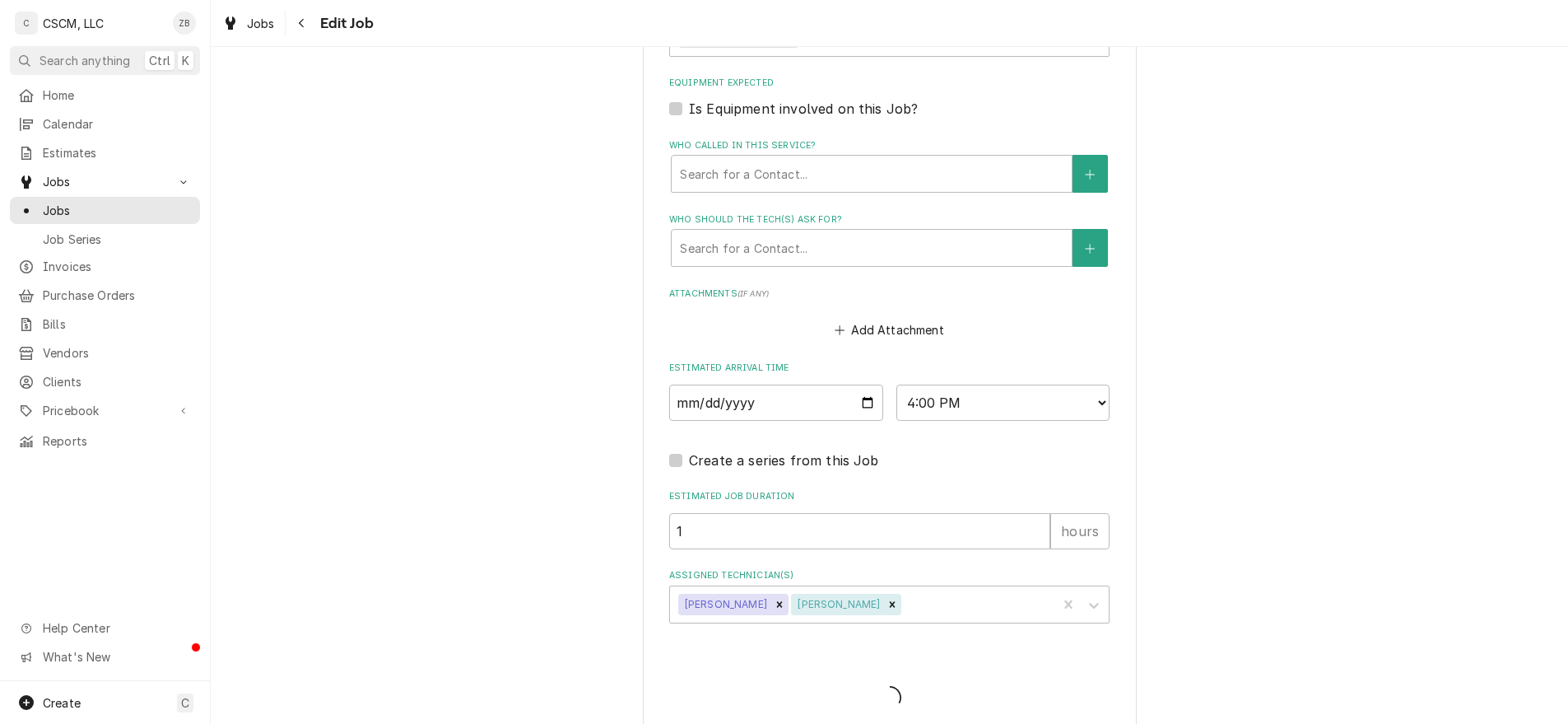 type on "x" 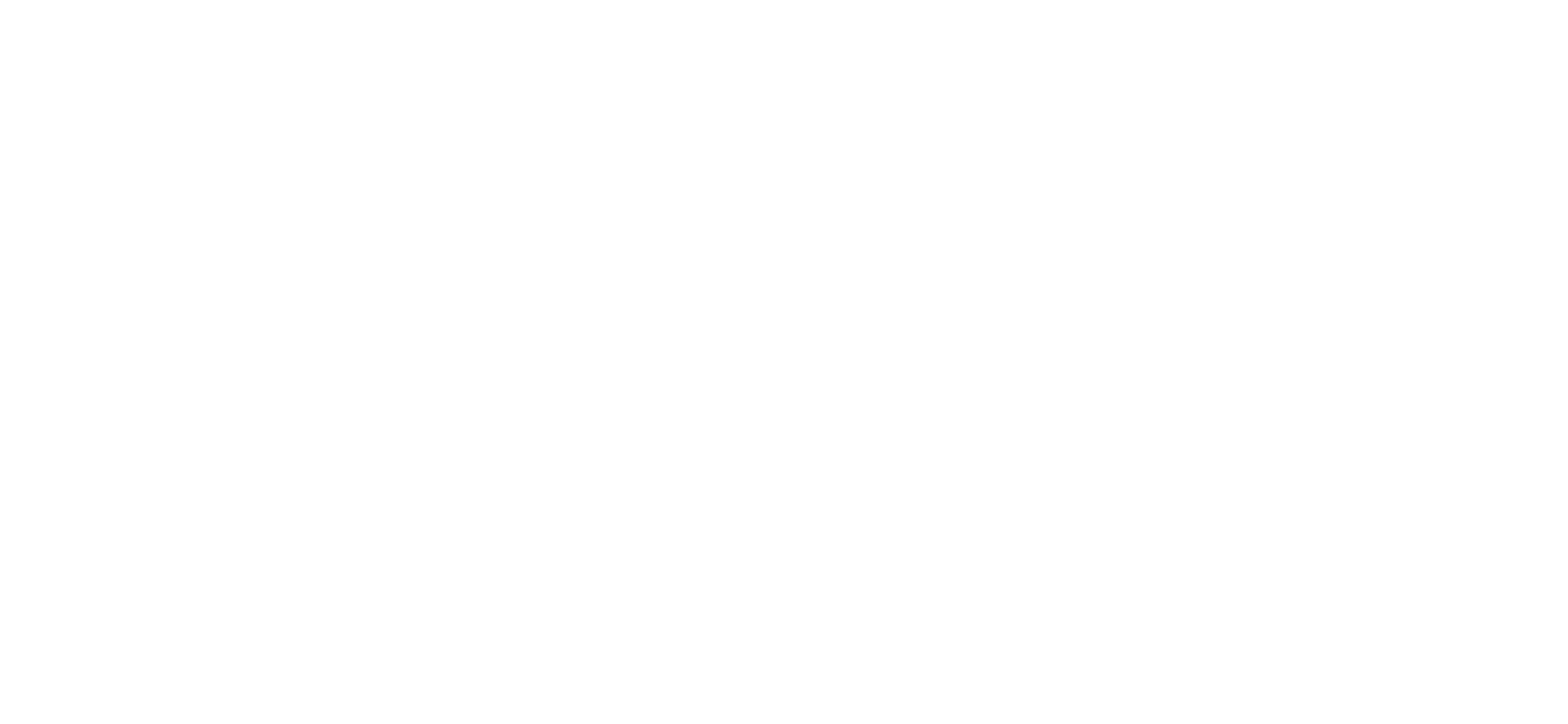 scroll, scrollTop: 0, scrollLeft: 0, axis: both 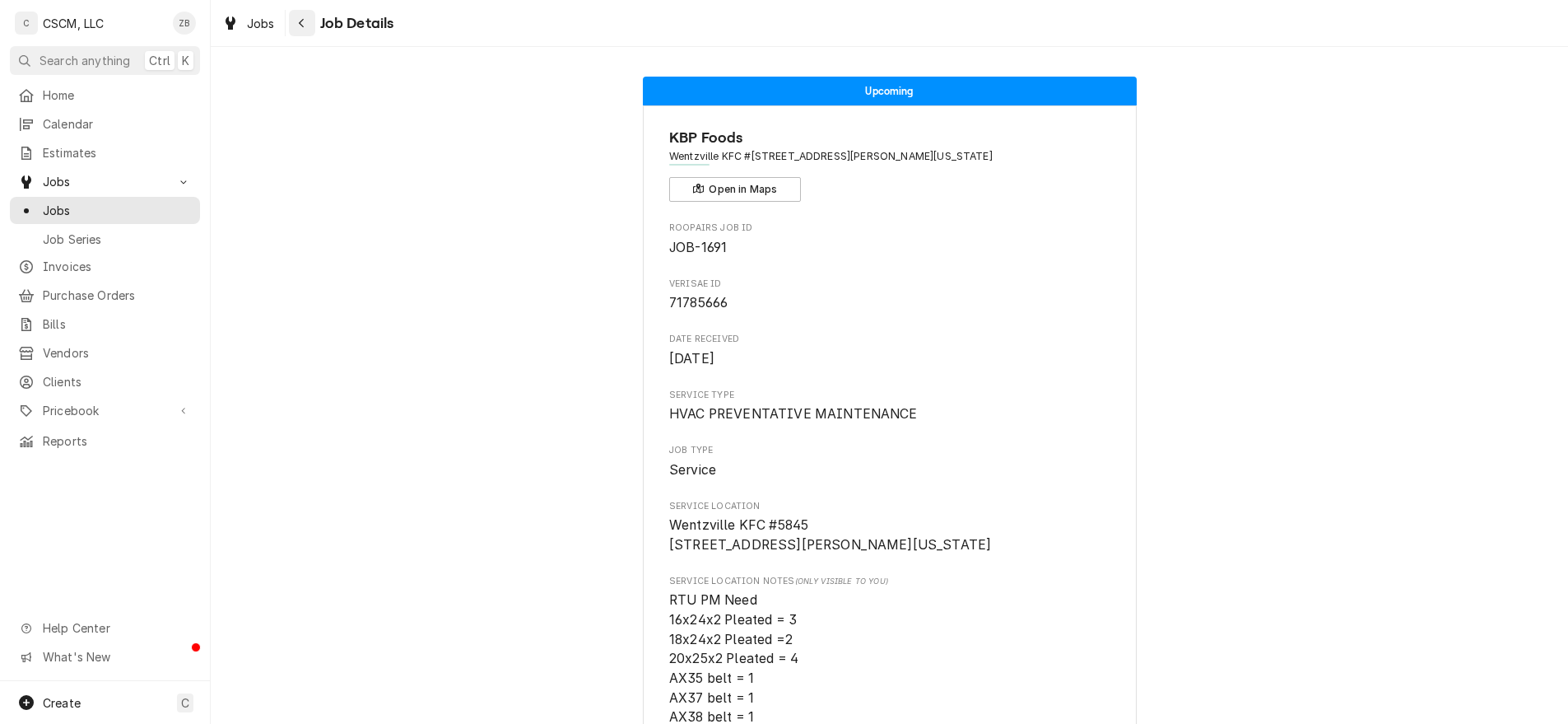 click at bounding box center [302, 23] 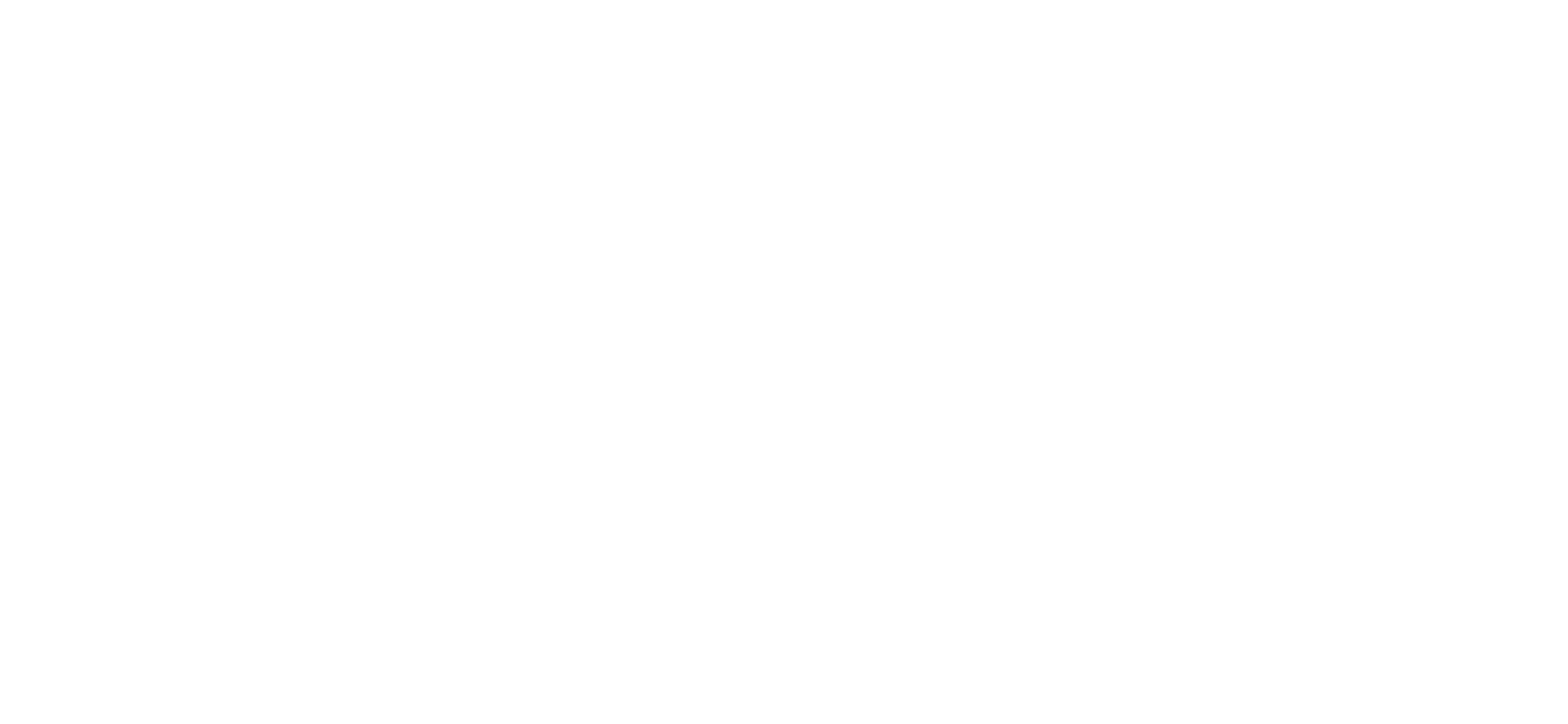 scroll, scrollTop: 0, scrollLeft: 0, axis: both 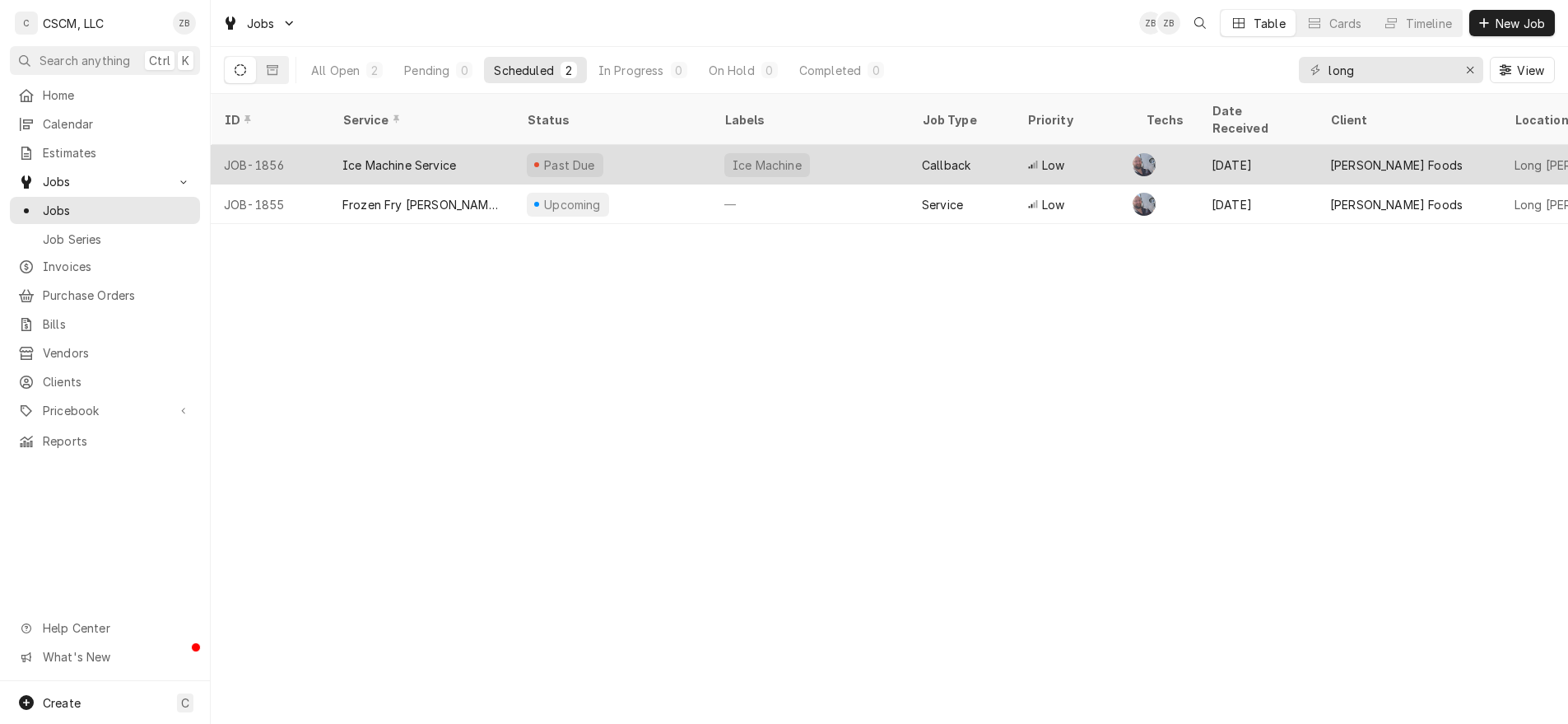 click on "Ice Machine Service" at bounding box center (421, 165) 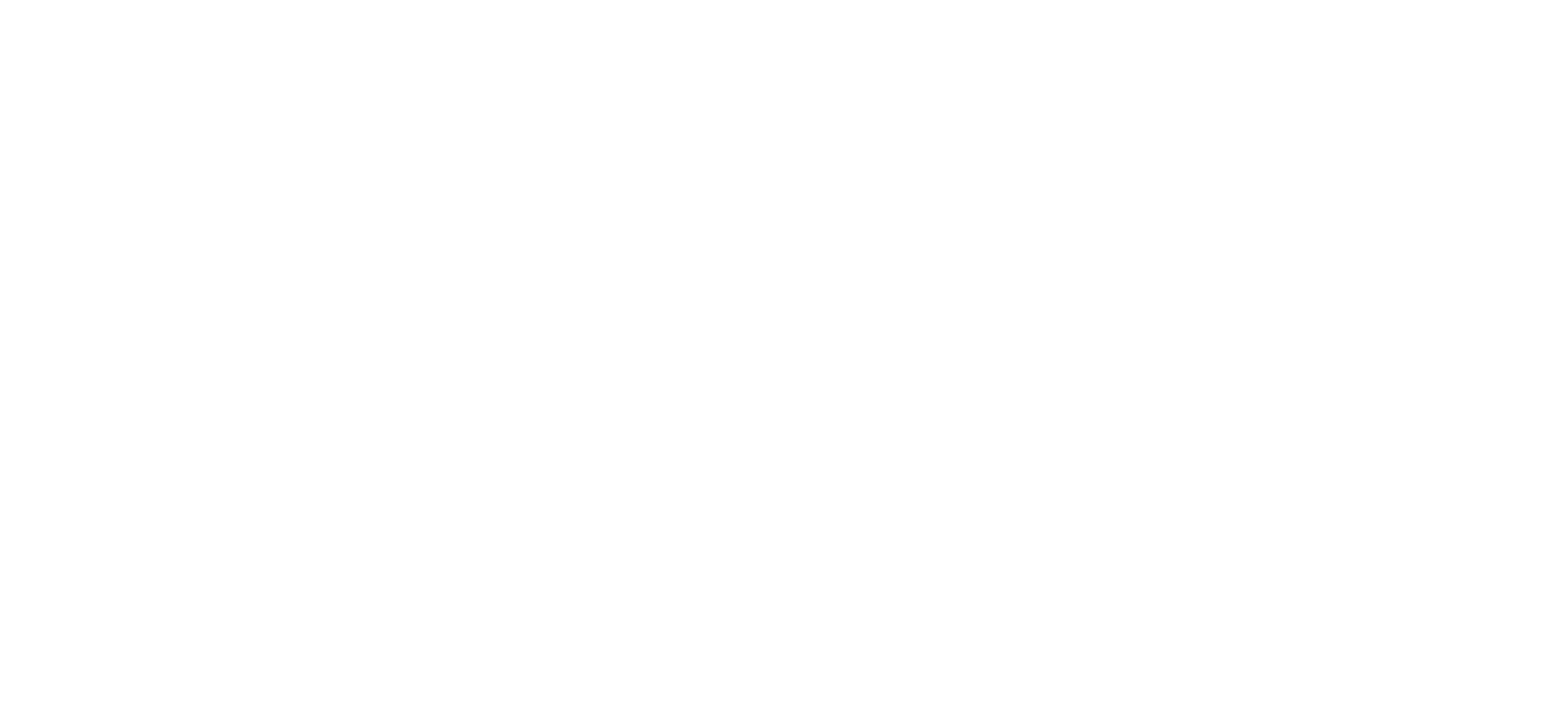 scroll, scrollTop: 0, scrollLeft: 0, axis: both 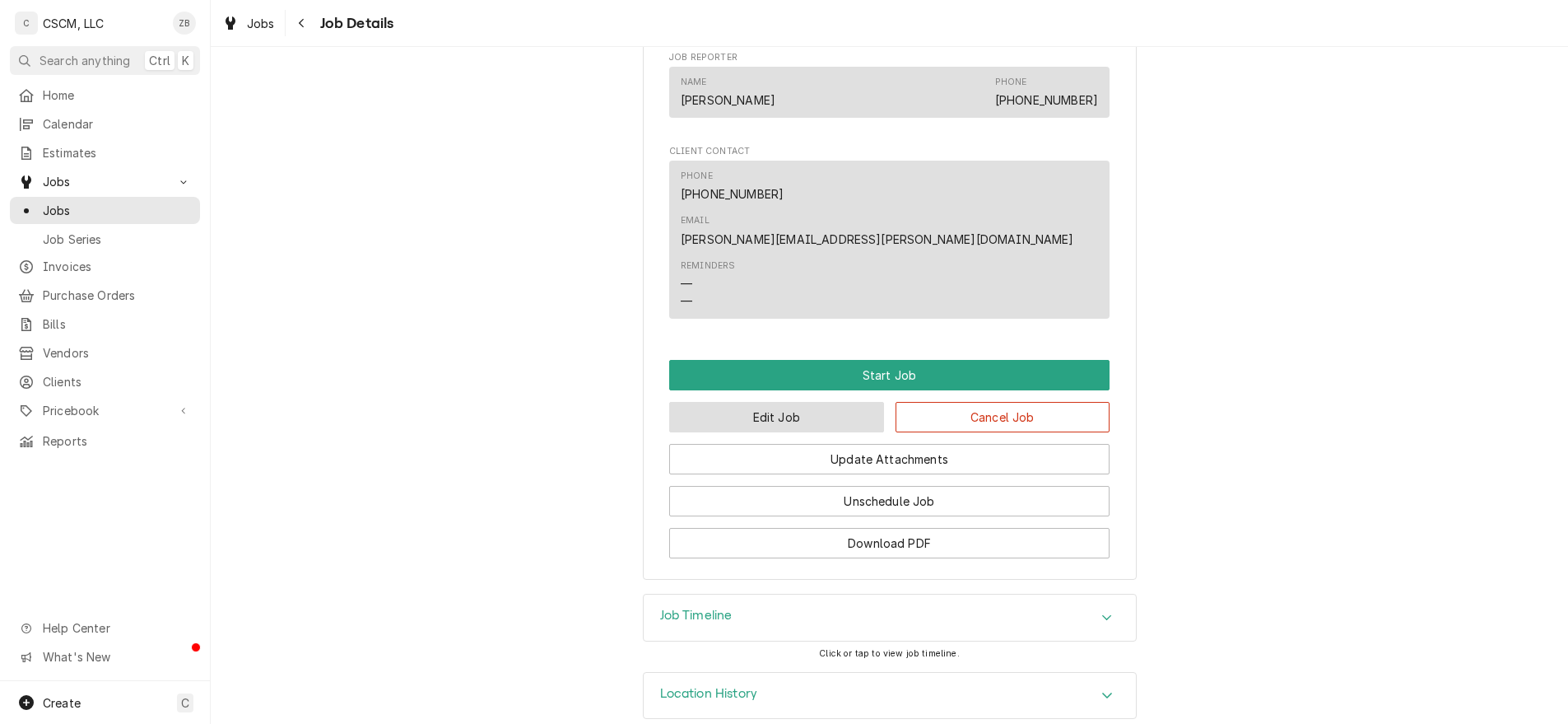 click on "Edit Job" at bounding box center [776, 417] 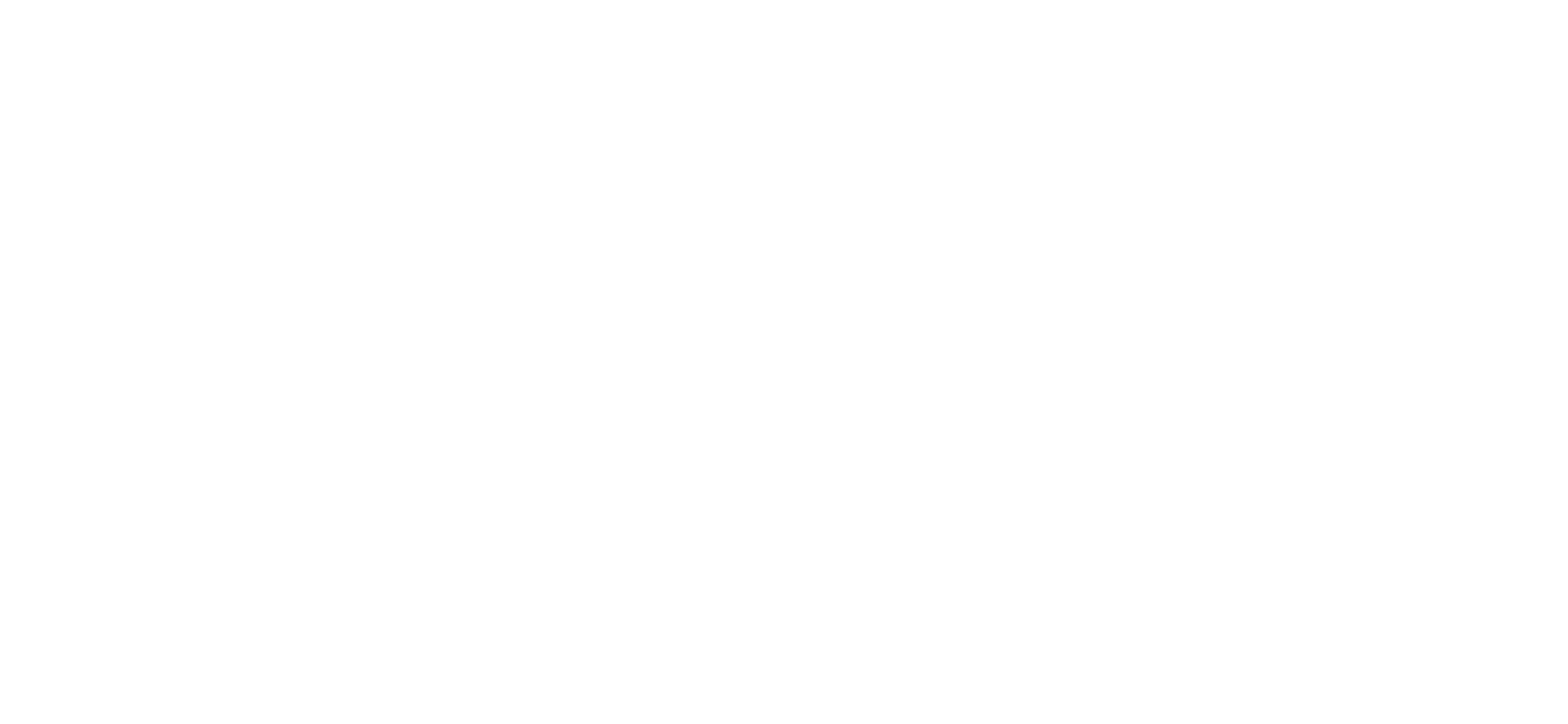 scroll, scrollTop: 0, scrollLeft: 0, axis: both 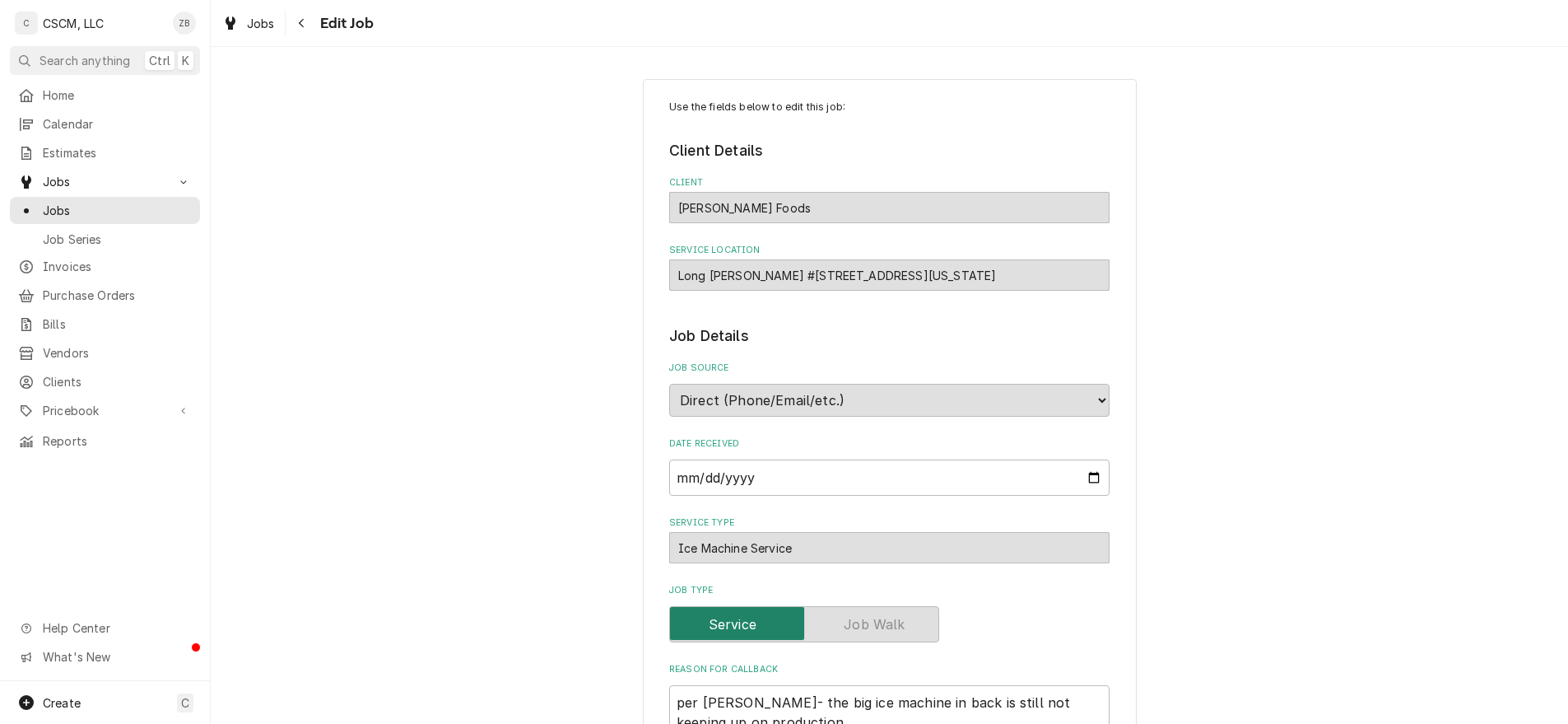 type on "x" 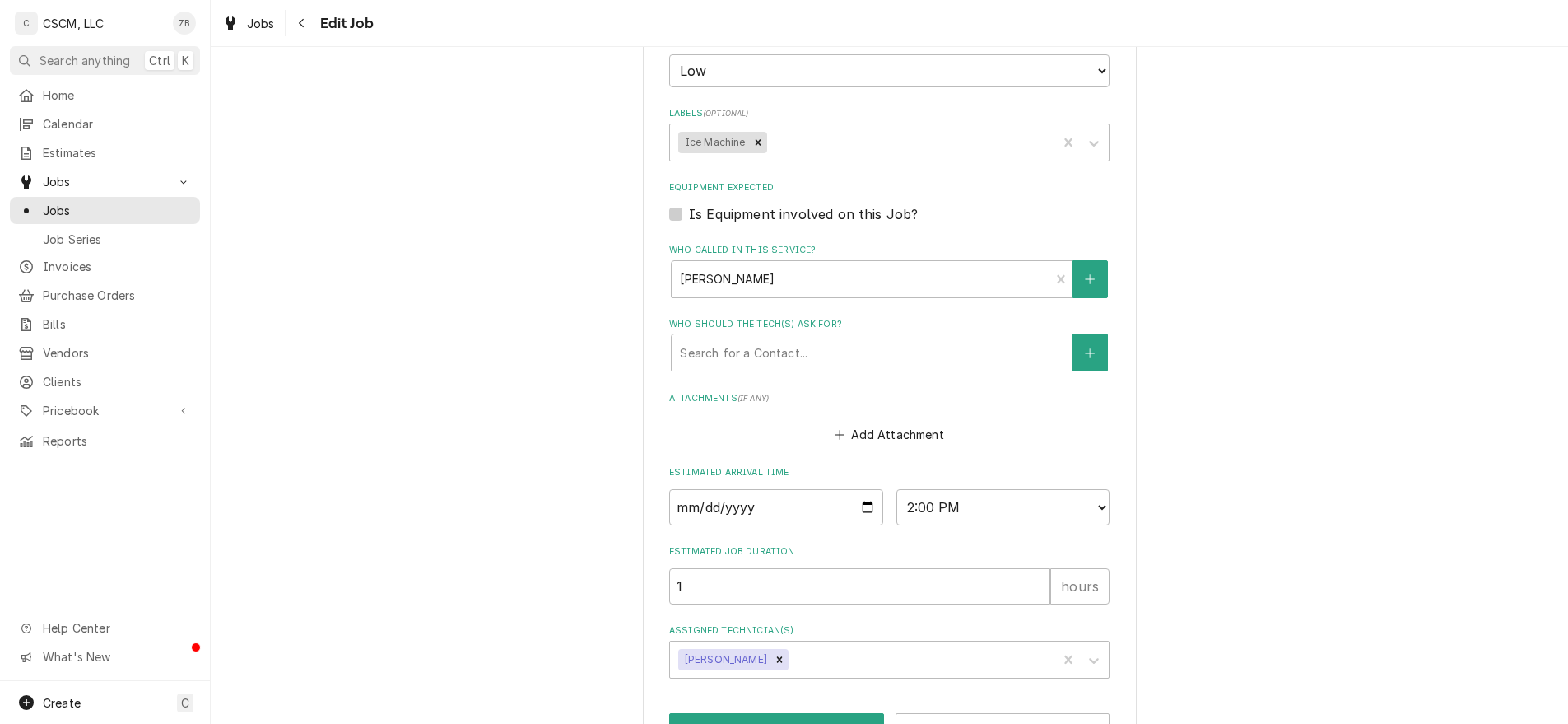 scroll, scrollTop: 920, scrollLeft: 0, axis: vertical 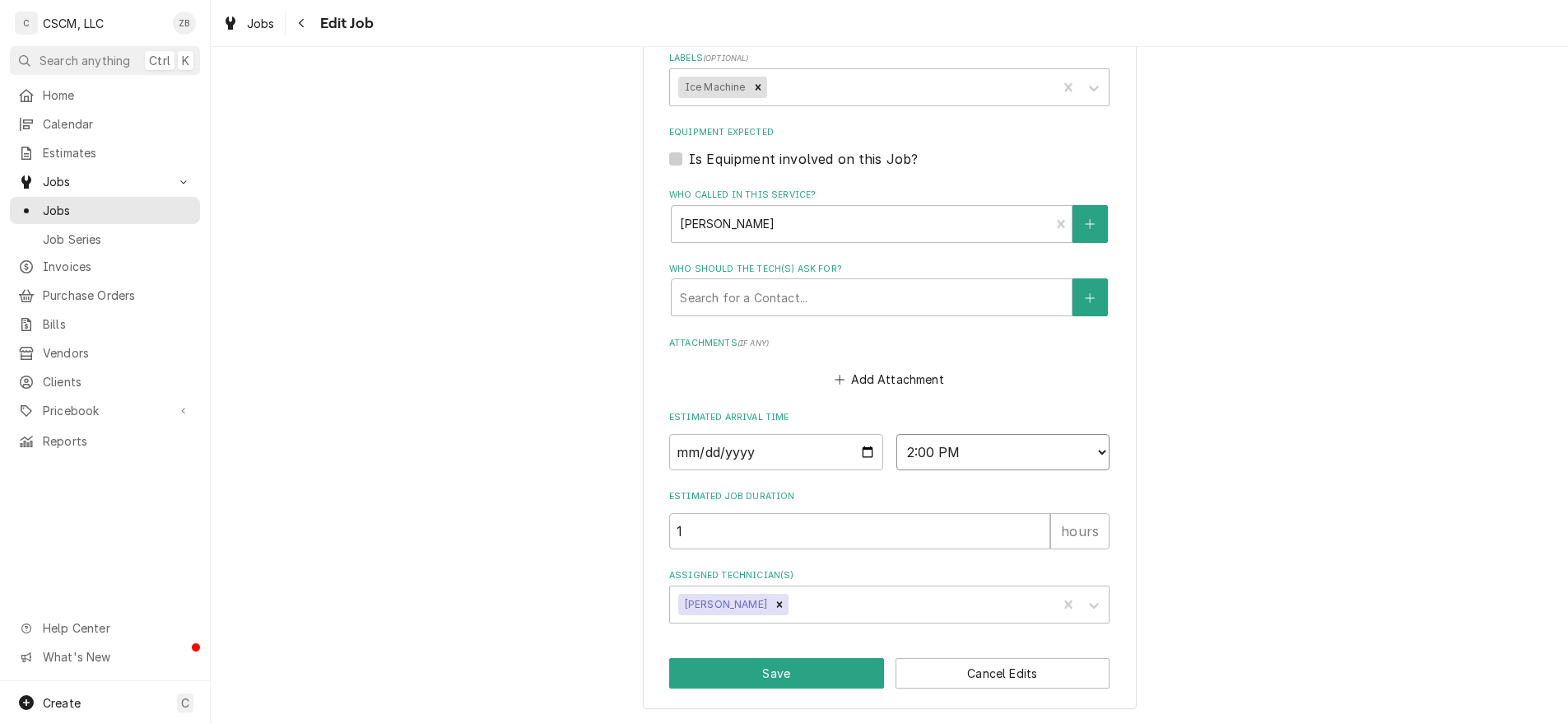 click on "AM / PM 6:00 AM 6:15 AM 6:30 AM 6:45 AM 7:00 AM 7:15 AM 7:30 AM 7:45 AM 8:00 AM 8:15 AM 8:30 AM 8:45 AM 9:00 AM 9:15 AM 9:30 AM 9:45 AM 10:00 AM 10:15 AM 10:30 AM 10:45 AM 11:00 AM 11:15 AM 11:30 AM 11:45 AM 12:00 PM 12:15 PM 12:30 PM 12:45 PM 1:00 PM 1:15 PM 1:30 PM 1:45 PM 2:00 PM 2:15 PM 2:30 PM 2:45 PM 3:00 PM 3:15 PM 3:30 PM 3:45 PM 4:00 PM 4:15 PM 4:30 PM 4:45 PM 5:00 PM 5:15 PM 5:30 PM 5:45 PM 6:00 PM 6:15 PM 6:30 PM 6:45 PM 7:00 PM 7:15 PM 7:30 PM 7:45 PM 8:00 PM 8:15 PM 8:30 PM 8:45 PM 9:00 PM 9:15 PM 9:30 PM 9:45 PM 10:00 PM 10:15 PM 10:30 PM 10:45 PM 11:00 PM 11:15 PM 11:30 PM 11:45 PM 12:00 AM 12:15 AM 12:30 AM 12:45 AM 1:00 AM 1:15 AM 1:30 AM 1:45 AM 2:00 AM 2:15 AM 2:30 AM 2:45 AM 3:00 AM 3:15 AM 3:30 AM 3:45 AM 4:00 AM 4:15 AM 4:30 AM 4:45 AM 5:00 AM 5:15 AM 5:30 AM 5:45 AM" at bounding box center [1003, 452] 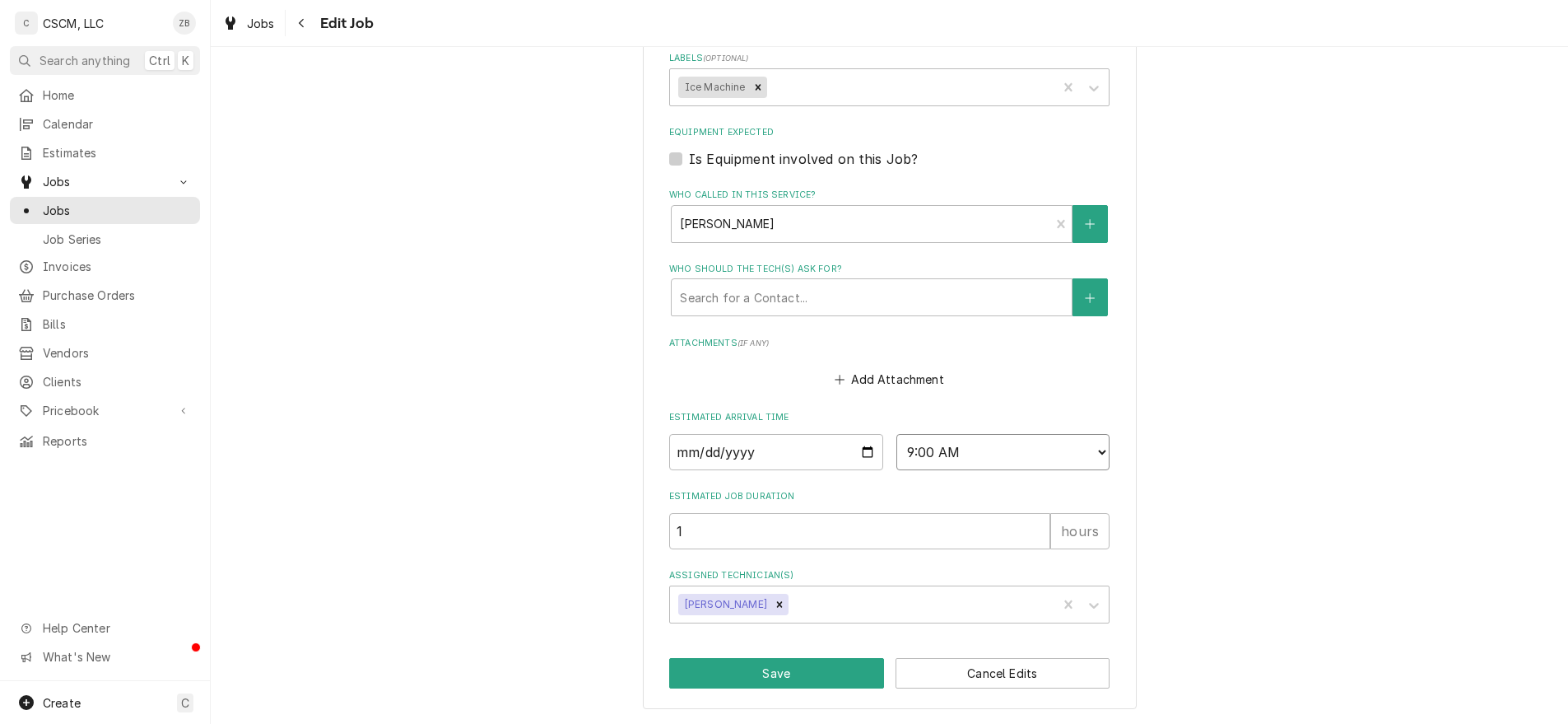 click on "AM / PM 6:00 AM 6:15 AM 6:30 AM 6:45 AM 7:00 AM 7:15 AM 7:30 AM 7:45 AM 8:00 AM 8:15 AM 8:30 AM 8:45 AM 9:00 AM 9:15 AM 9:30 AM 9:45 AM 10:00 AM 10:15 AM 10:30 AM 10:45 AM 11:00 AM 11:15 AM 11:30 AM 11:45 AM 12:00 PM 12:15 PM 12:30 PM 12:45 PM 1:00 PM 1:15 PM 1:30 PM 1:45 PM 2:00 PM 2:15 PM 2:30 PM 2:45 PM 3:00 PM 3:15 PM 3:30 PM 3:45 PM 4:00 PM 4:15 PM 4:30 PM 4:45 PM 5:00 PM 5:15 PM 5:30 PM 5:45 PM 6:00 PM 6:15 PM 6:30 PM 6:45 PM 7:00 PM 7:15 PM 7:30 PM 7:45 PM 8:00 PM 8:15 PM 8:30 PM 8:45 PM 9:00 PM 9:15 PM 9:30 PM 9:45 PM 10:00 PM 10:15 PM 10:30 PM 10:45 PM 11:00 PM 11:15 PM 11:30 PM 11:45 PM 12:00 AM 12:15 AM 12:30 AM 12:45 AM 1:00 AM 1:15 AM 1:30 AM 1:45 AM 2:00 AM 2:15 AM 2:30 AM 2:45 AM 3:00 AM 3:15 AM 3:30 AM 3:45 AM 4:00 AM 4:15 AM 4:30 AM 4:45 AM 5:00 AM 5:15 AM 5:30 AM 5:45 AM" at bounding box center (1003, 452) 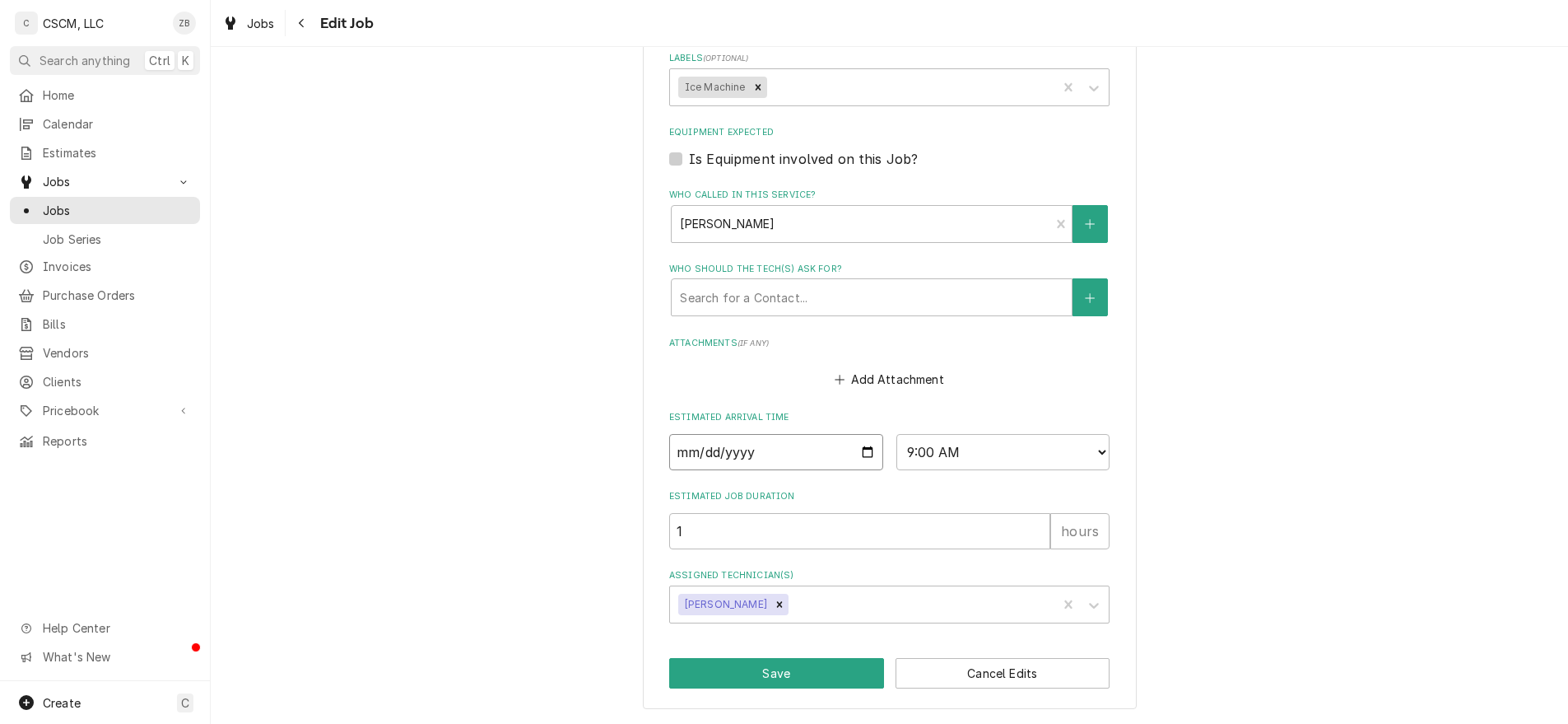 click on "2025-07-25" at bounding box center [776, 452] 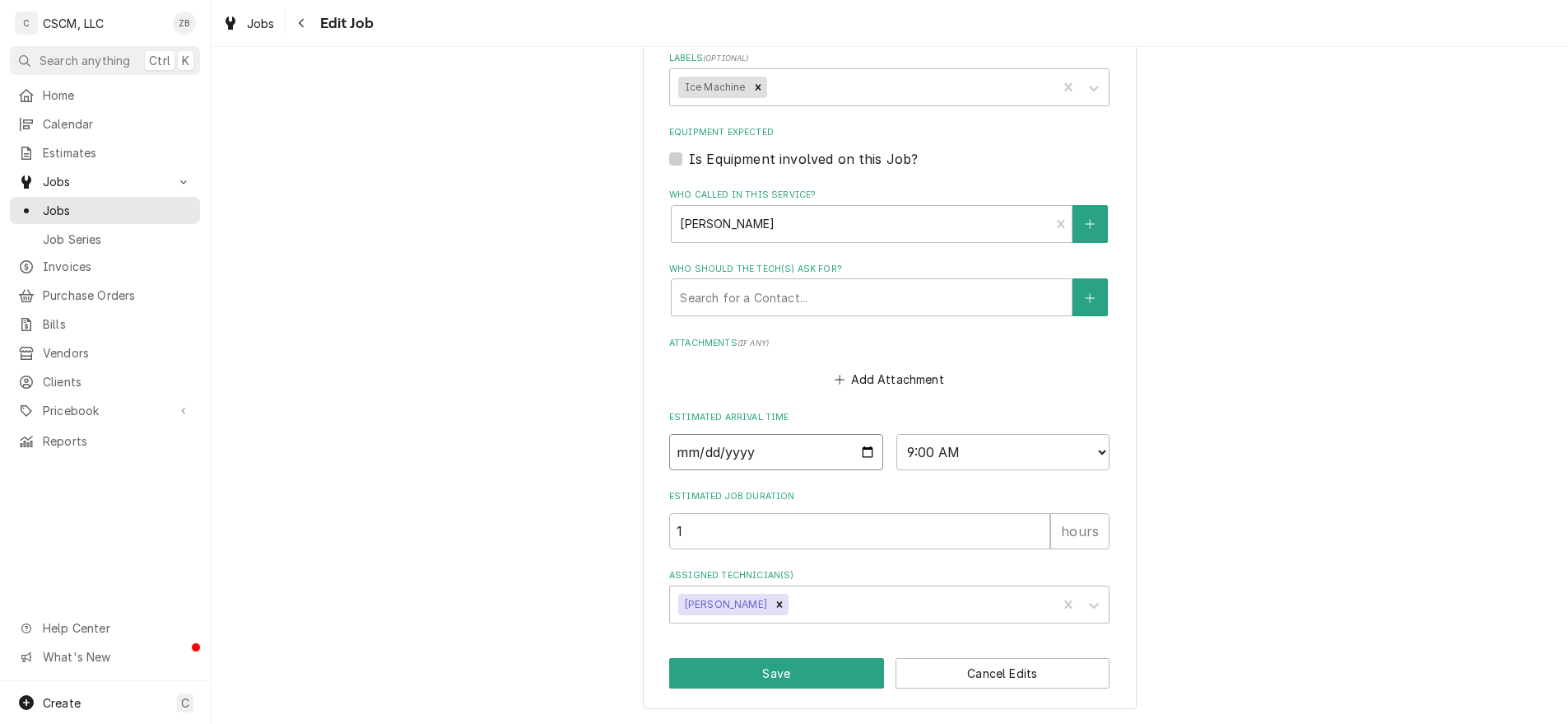 type on "2025-07-31" 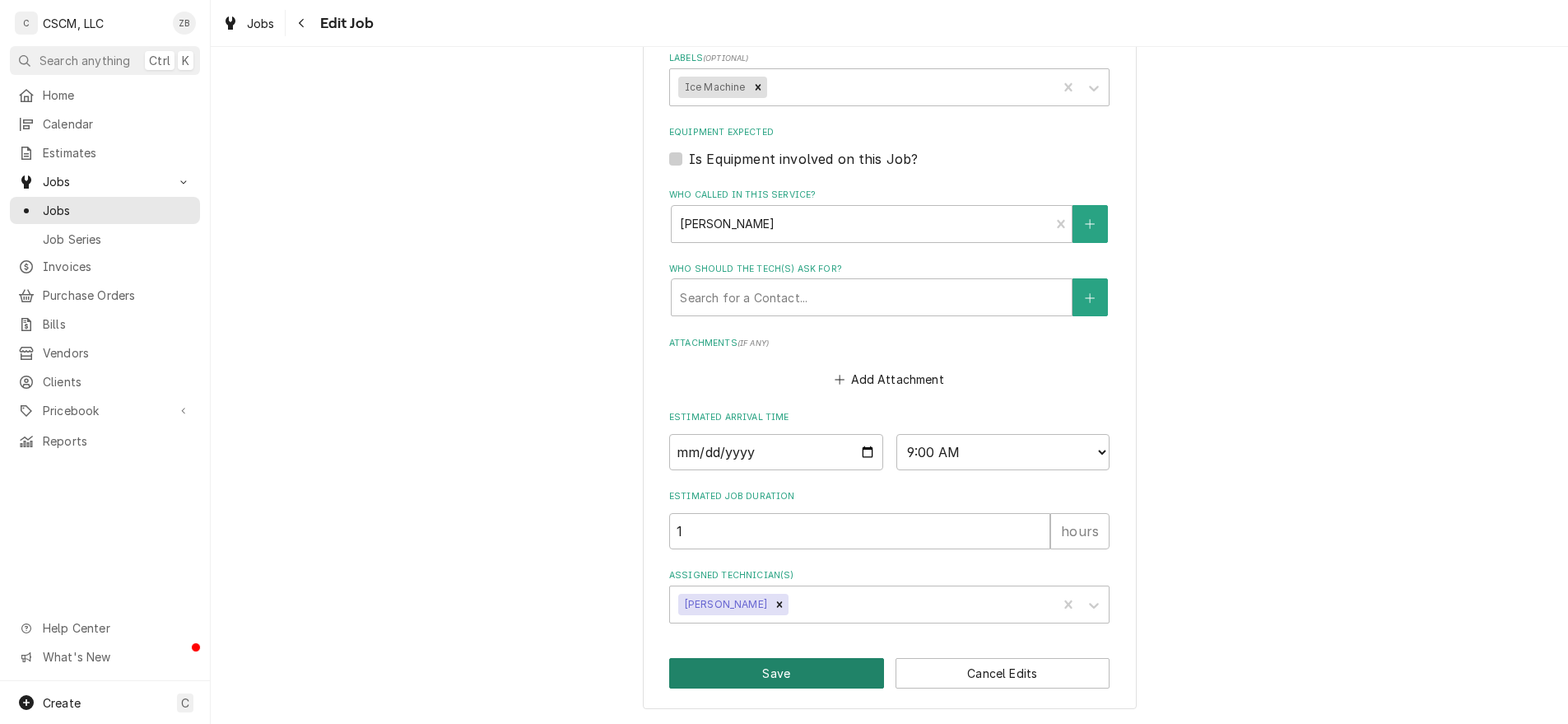 click on "Save" at bounding box center [776, 673] 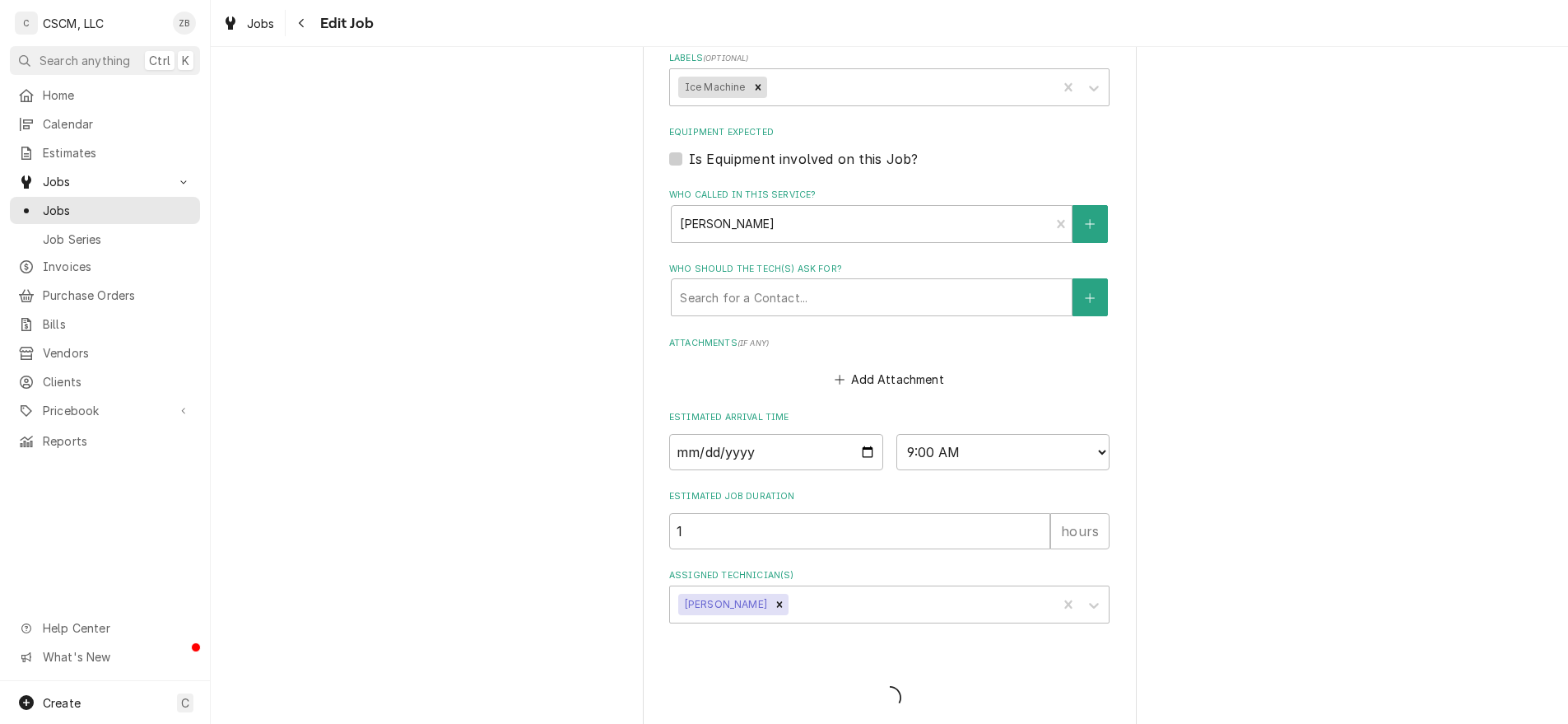 type on "x" 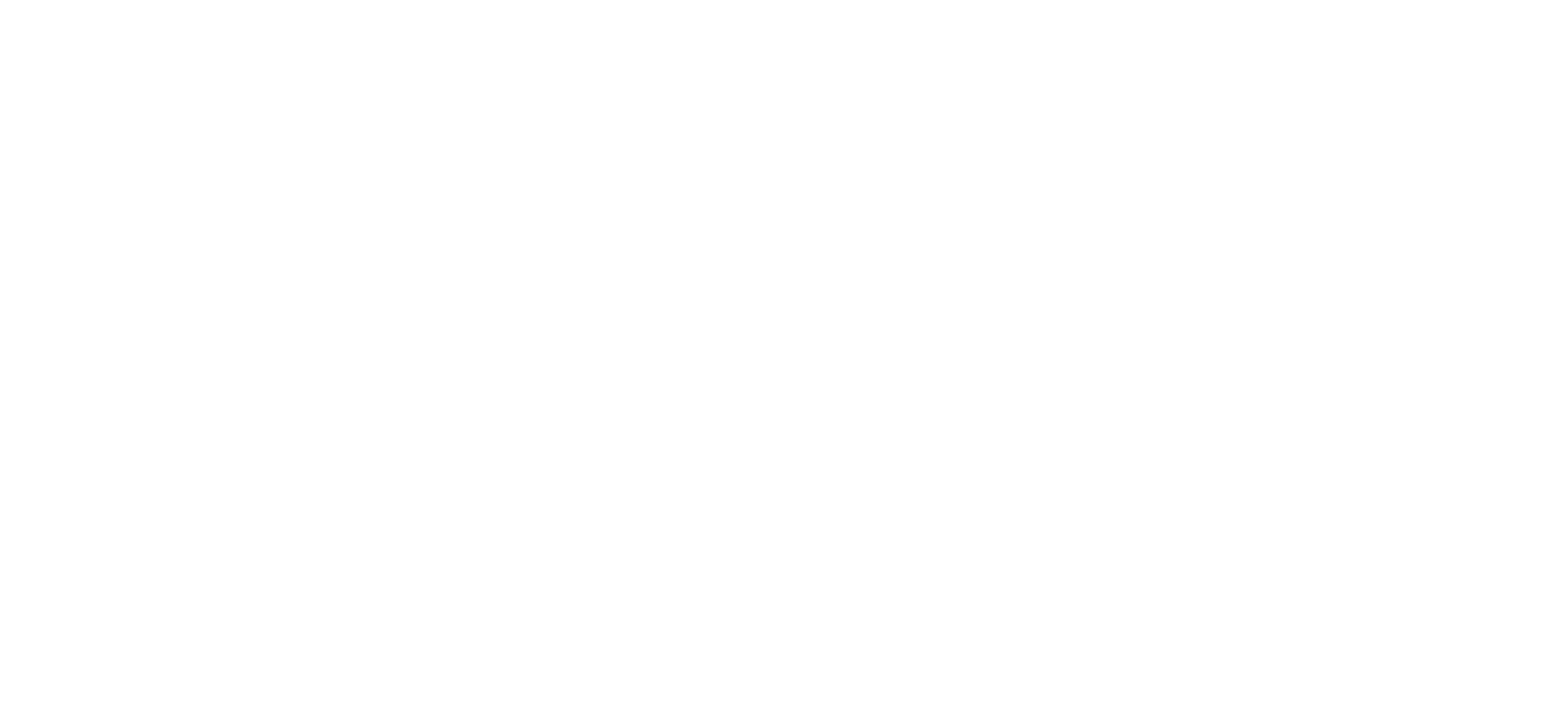 scroll, scrollTop: 0, scrollLeft: 0, axis: both 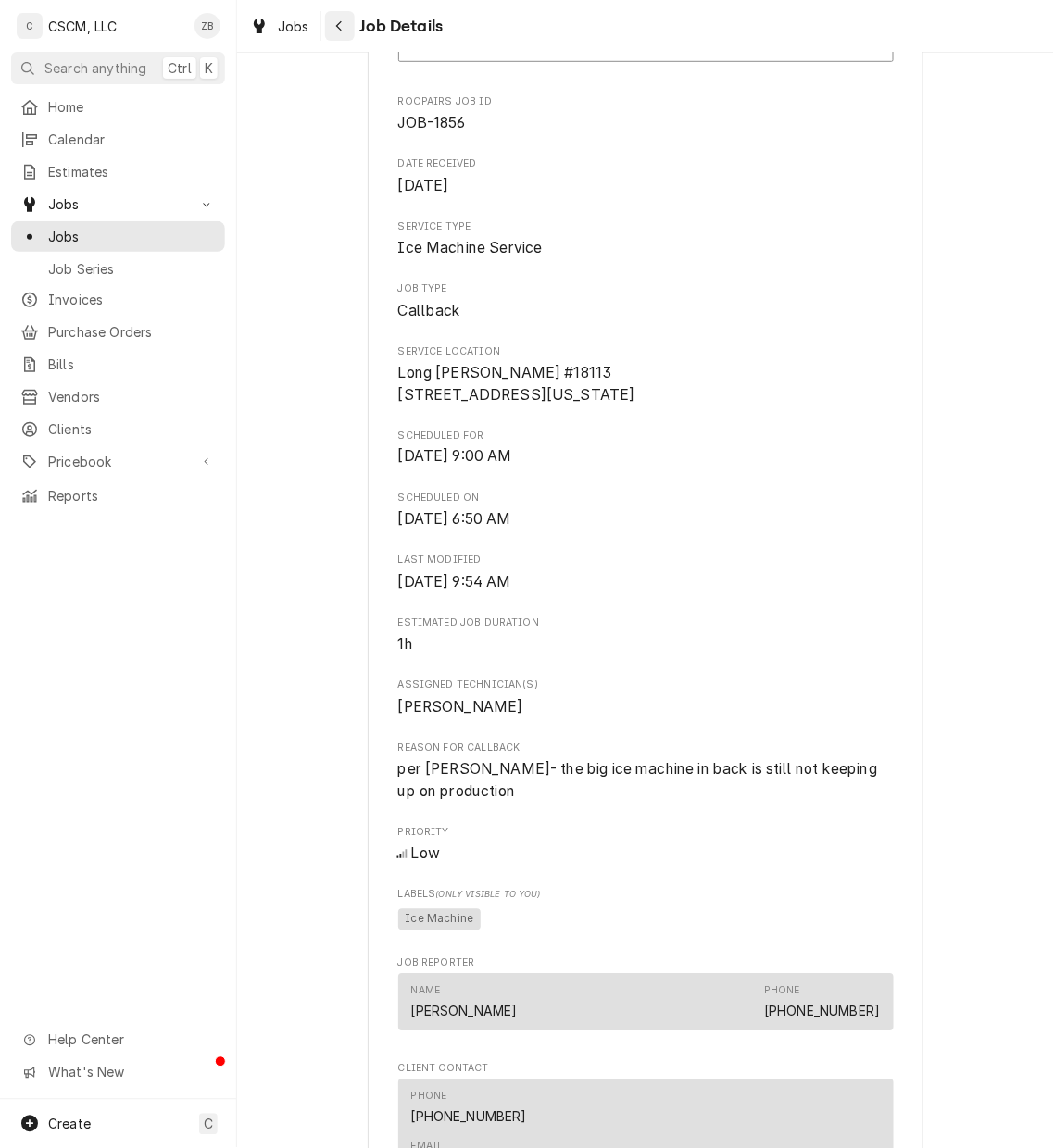 click 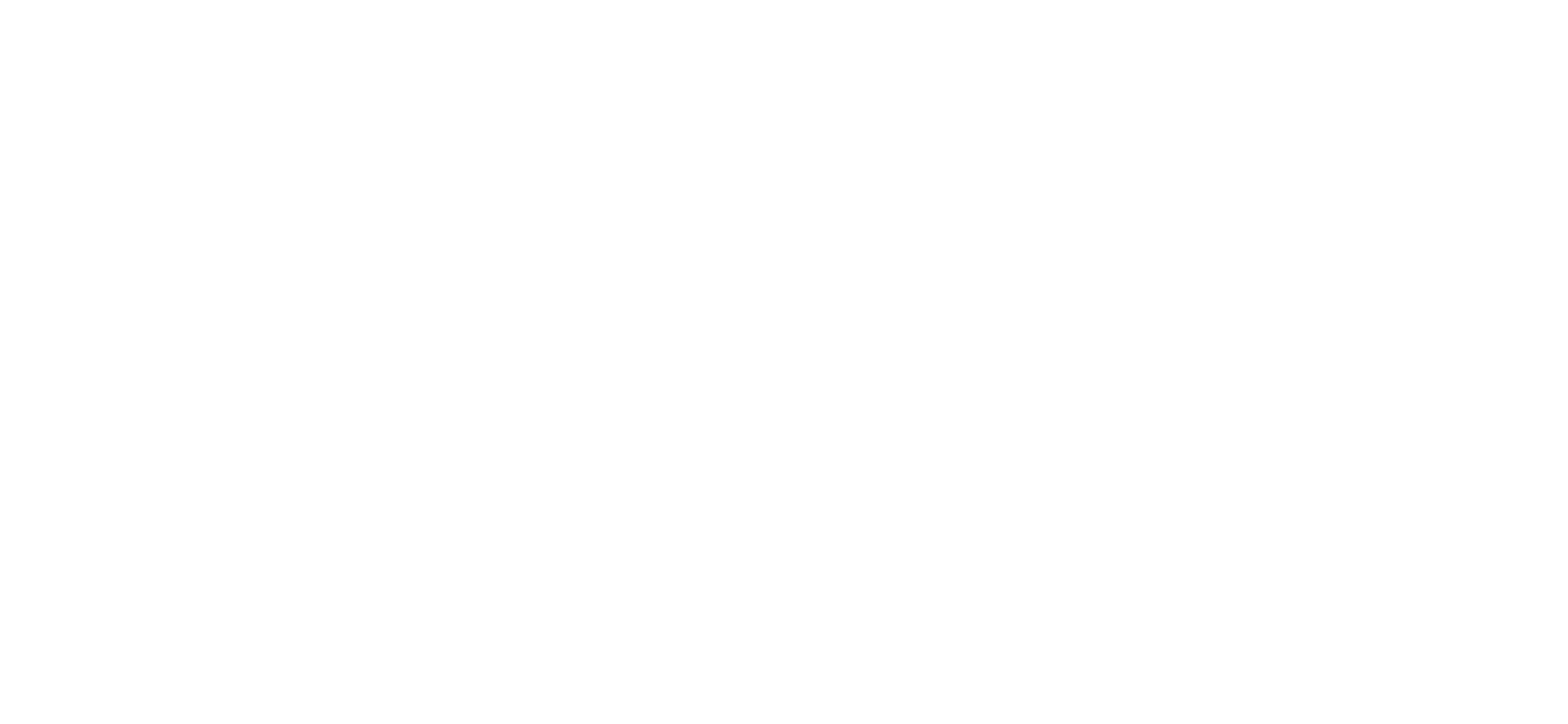 scroll, scrollTop: 0, scrollLeft: 0, axis: both 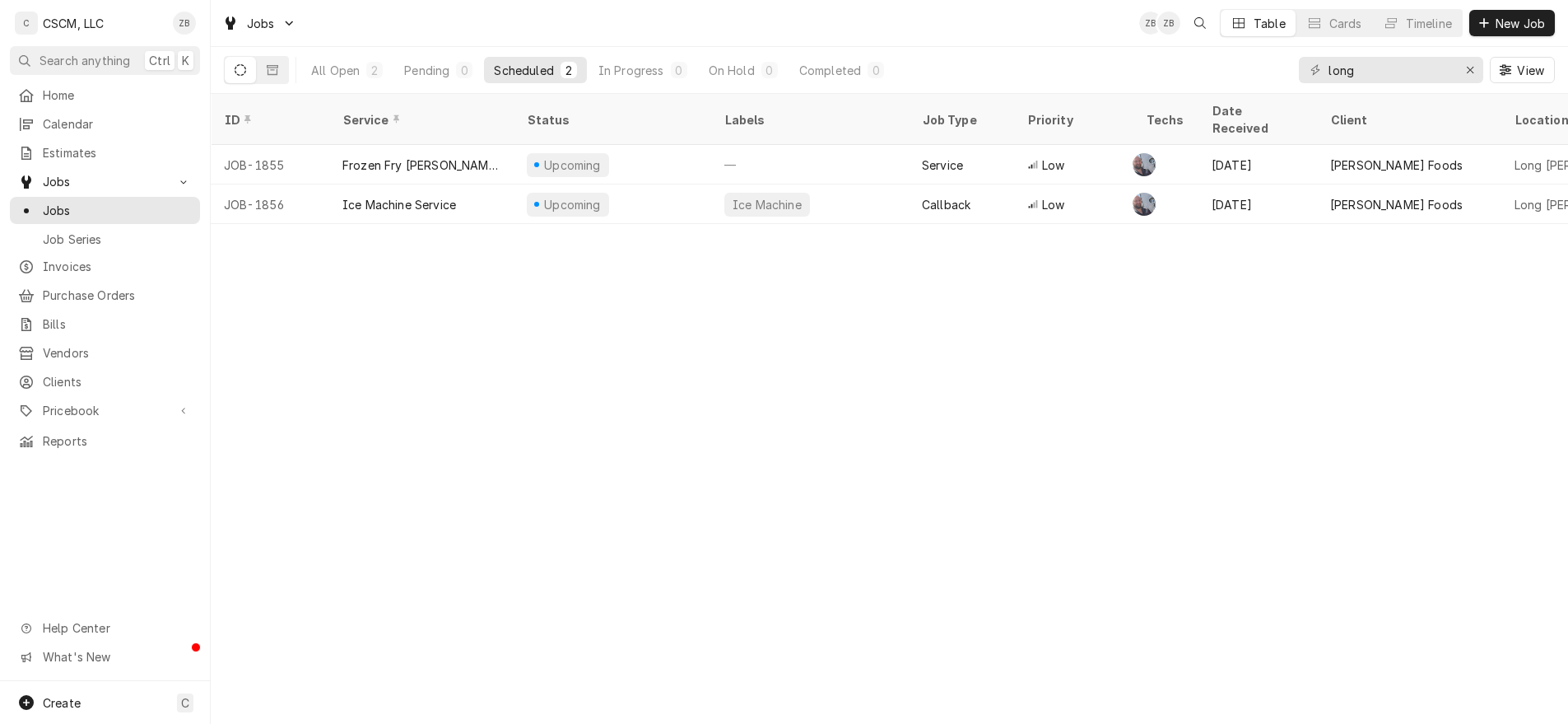 click at bounding box center [26, 23] 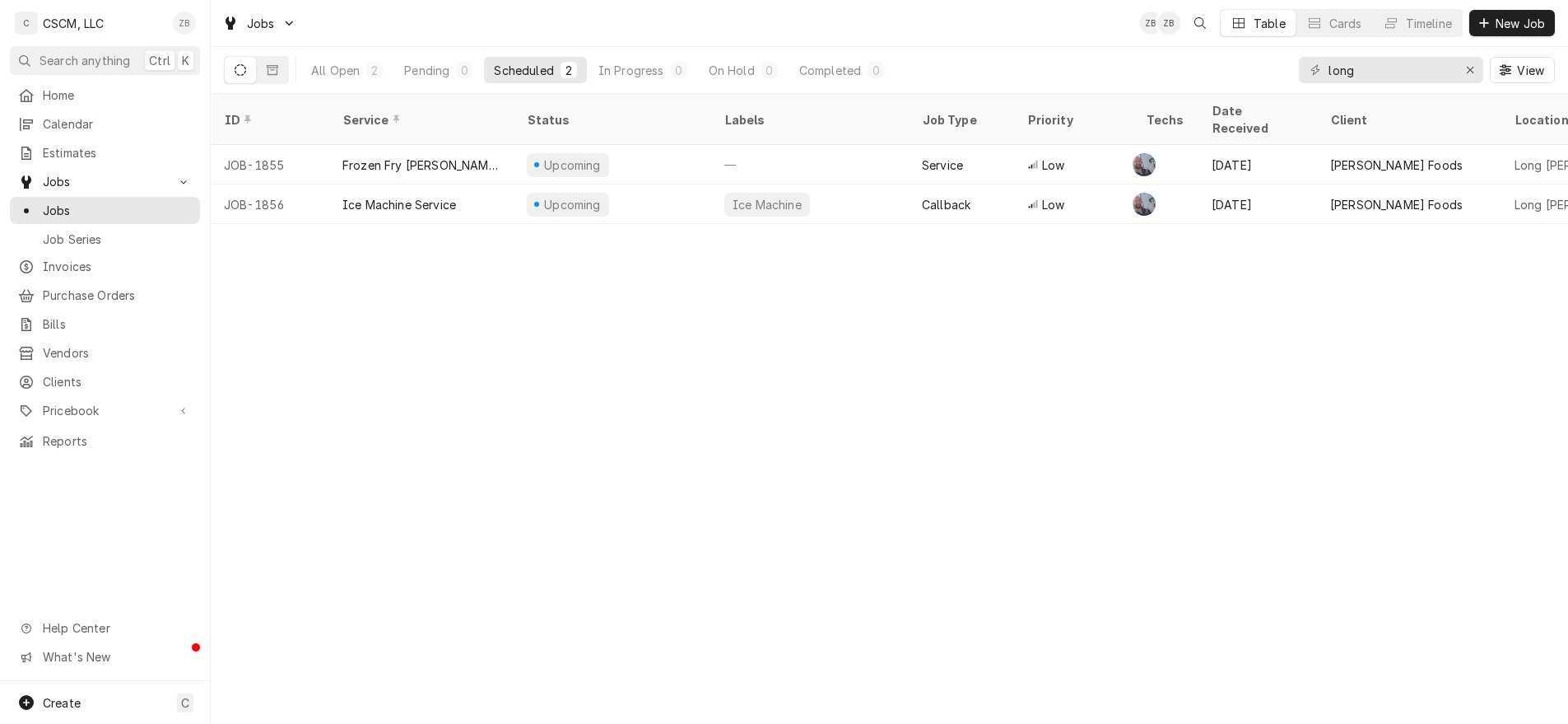 click at bounding box center [184, 23] 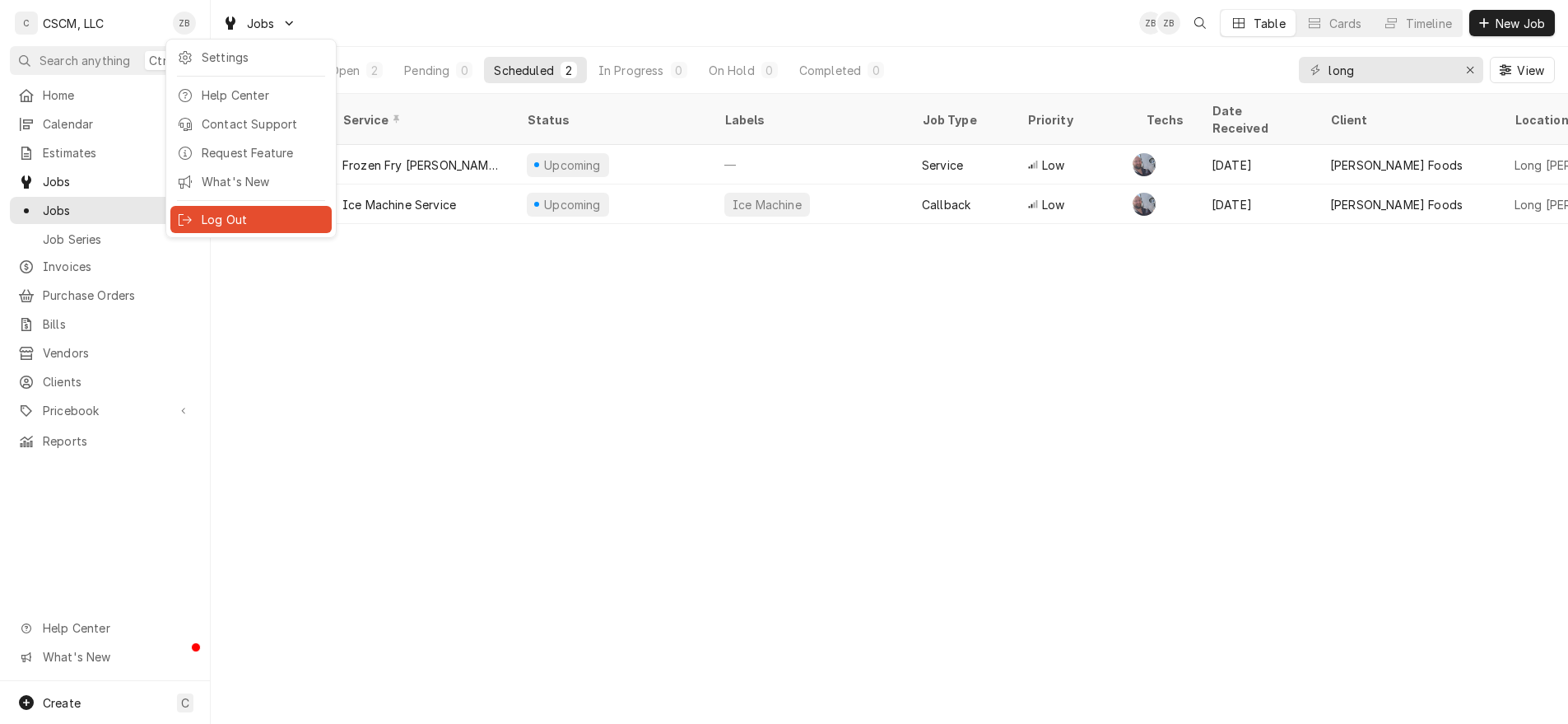 click on "Log Out" at bounding box center (263, 219) 